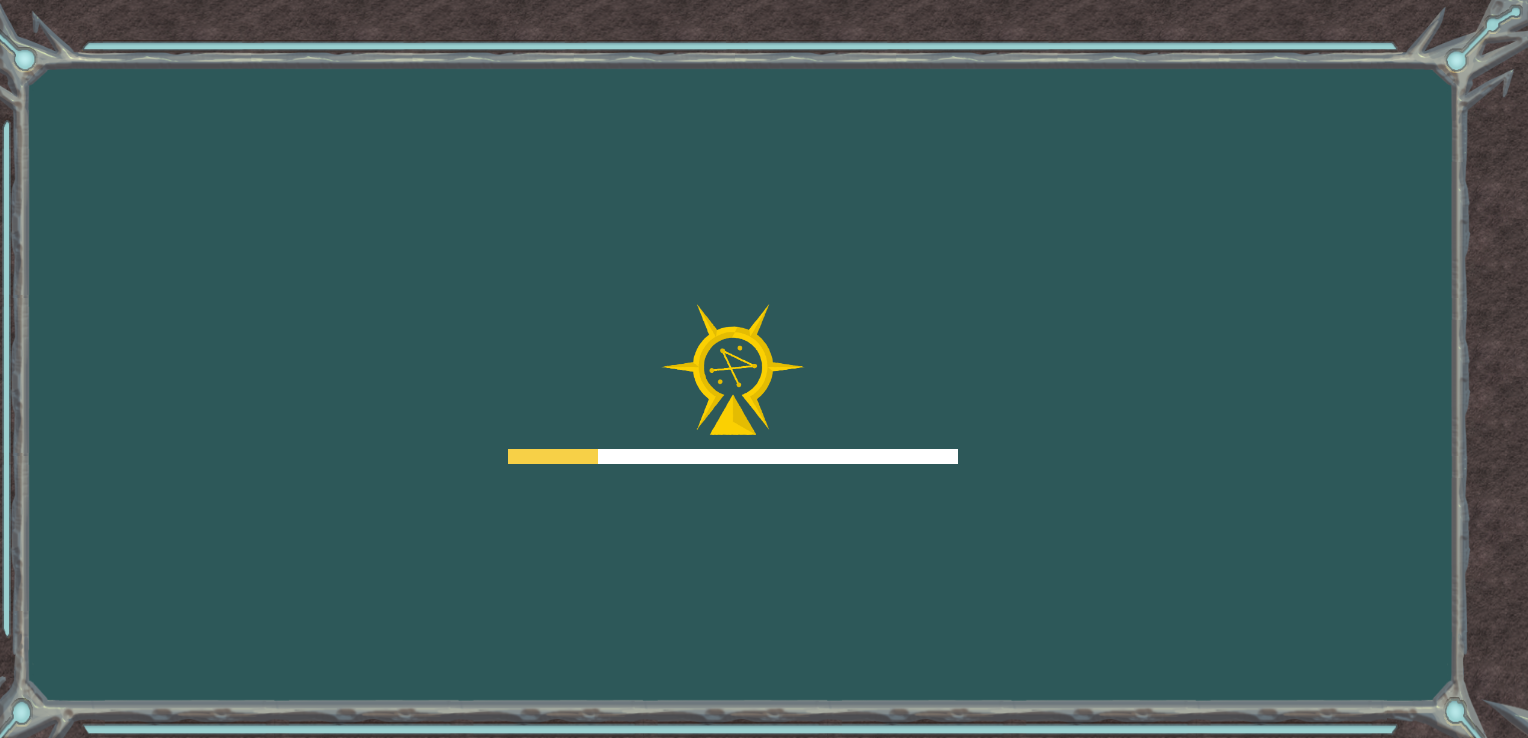 scroll, scrollTop: 0, scrollLeft: 0, axis: both 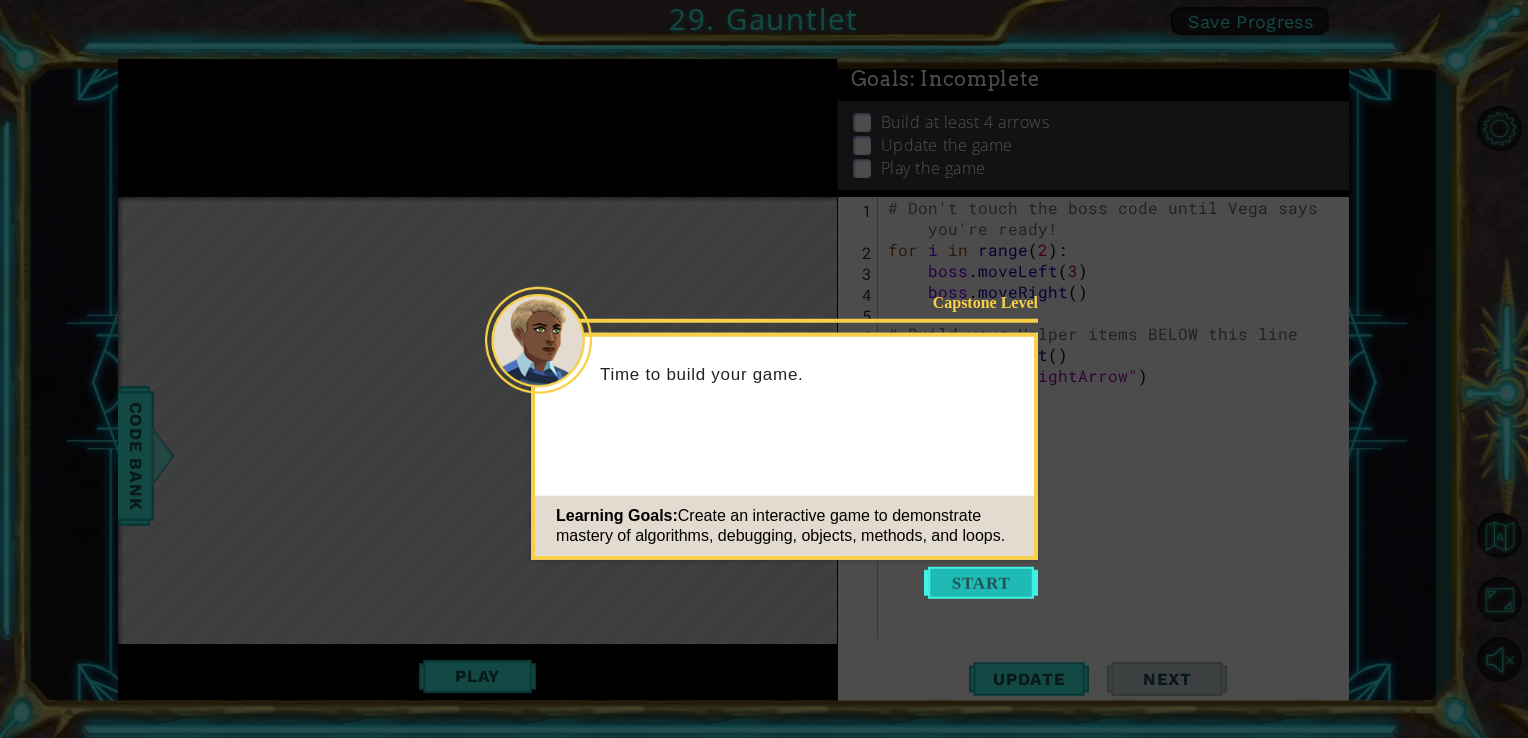 click at bounding box center [981, 583] 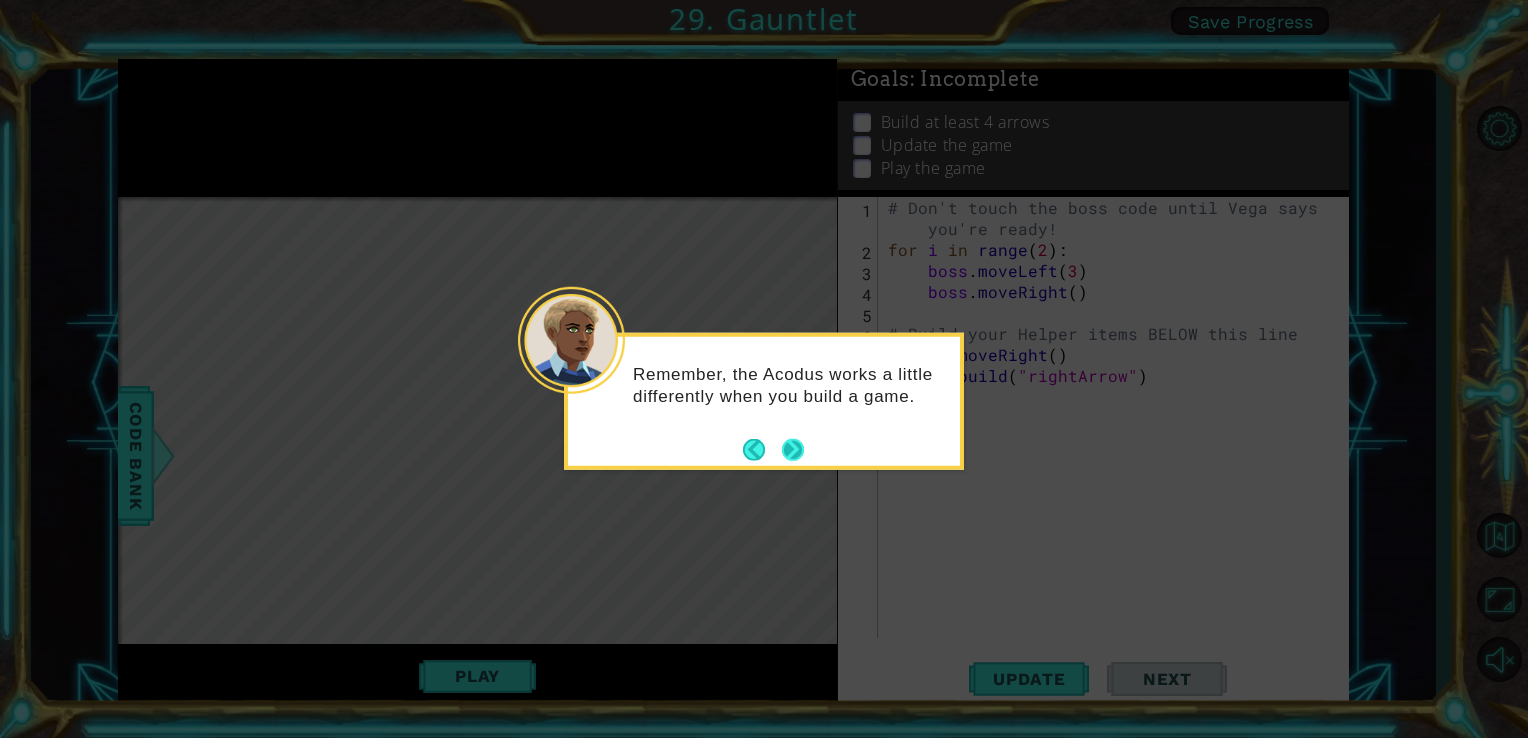 click at bounding box center [793, 449] 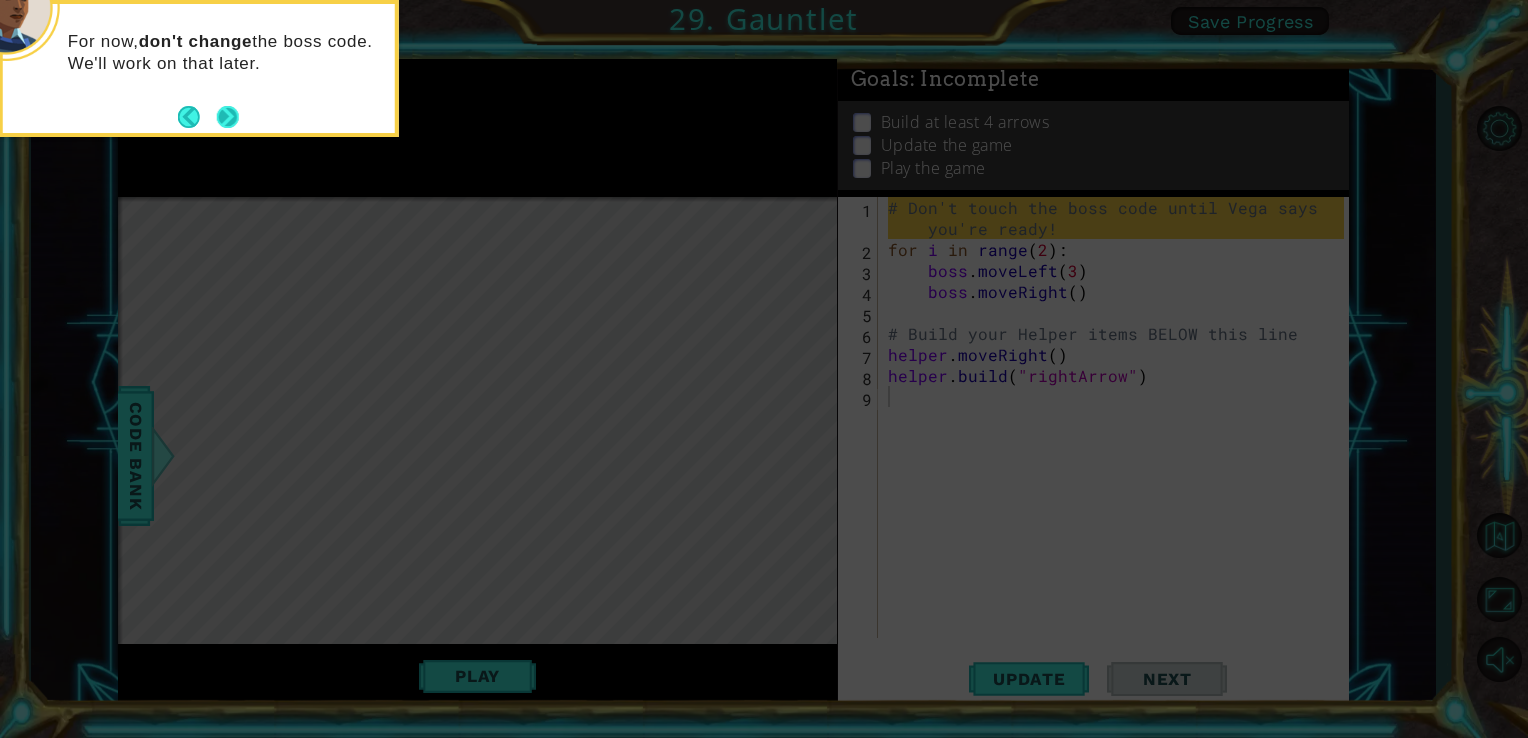 click at bounding box center (228, 117) 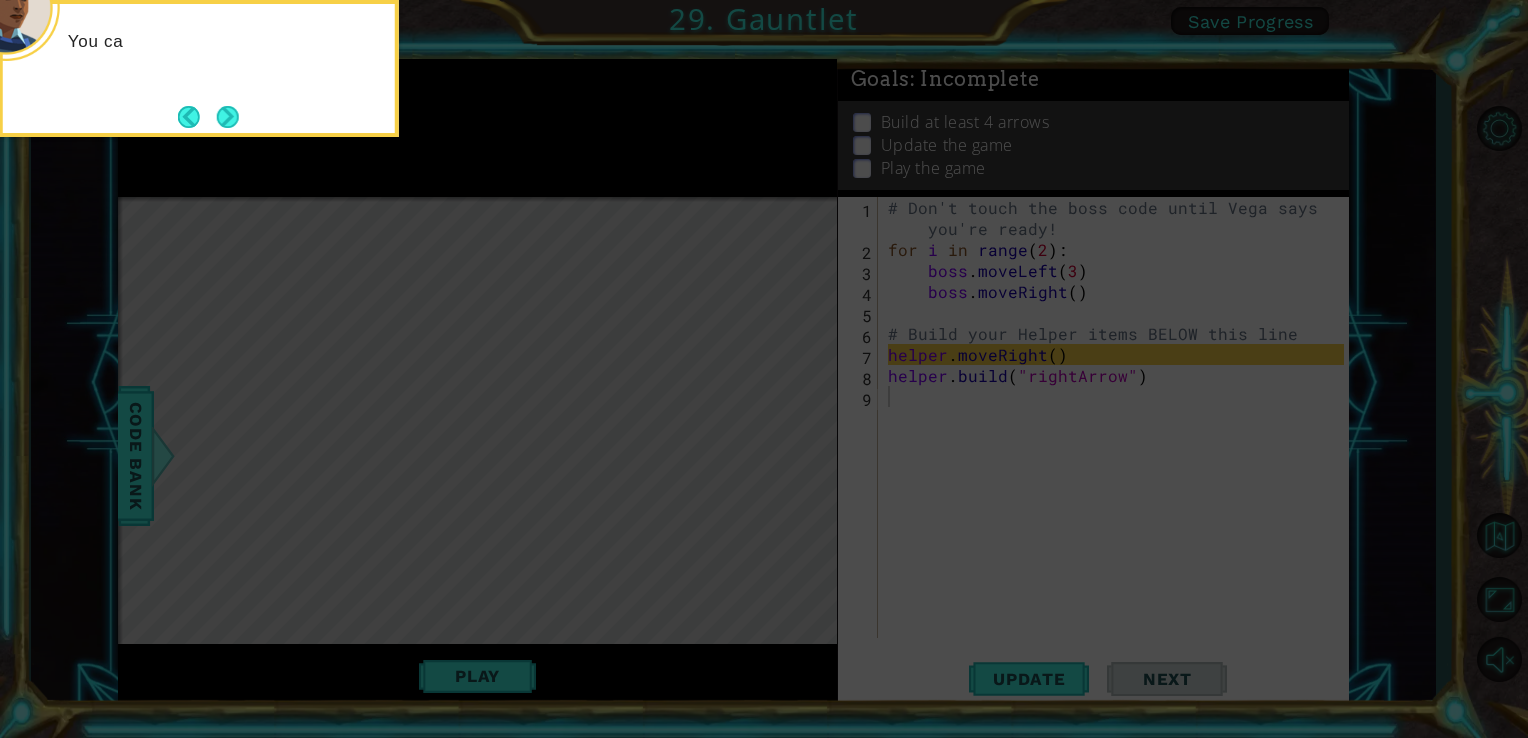 click at bounding box center [228, 117] 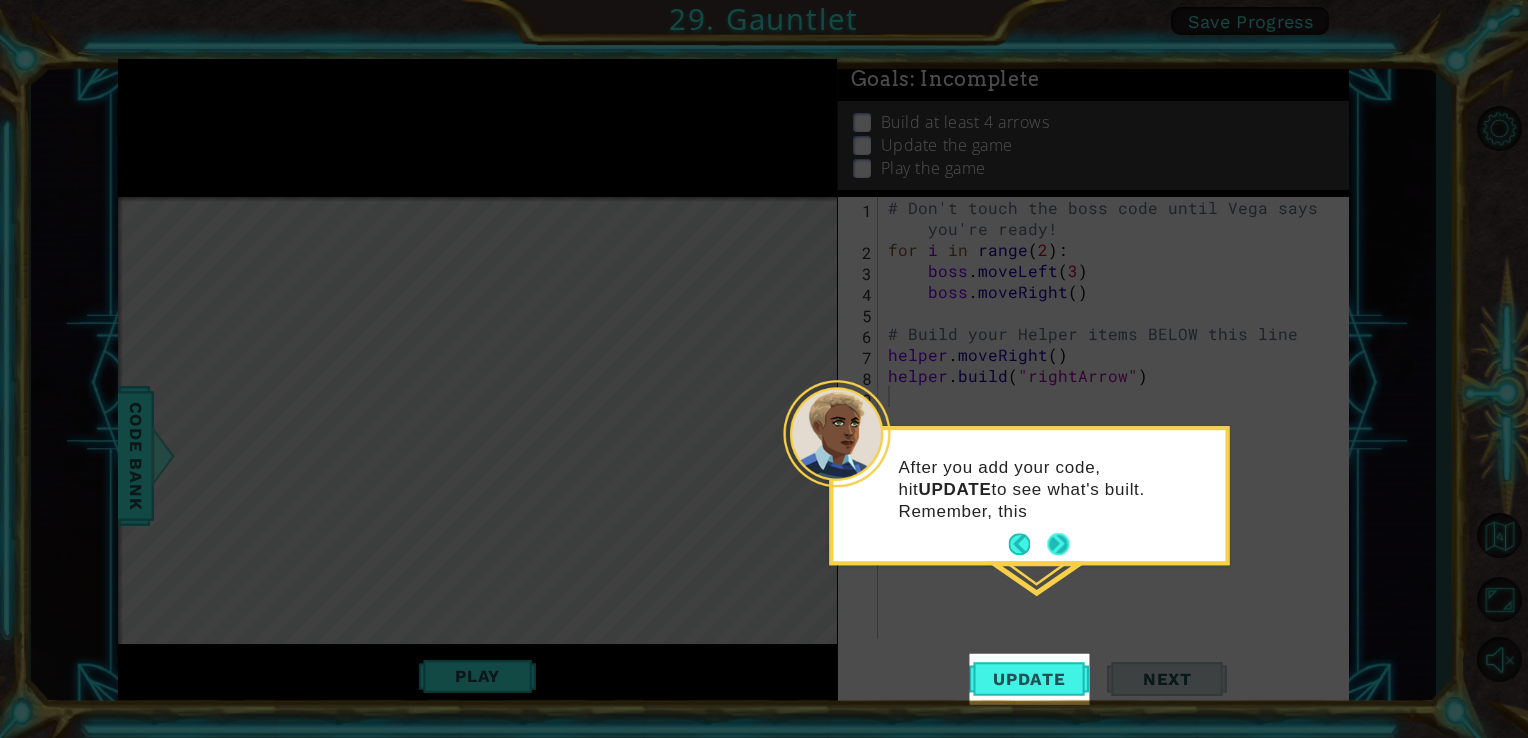 click at bounding box center [1058, 545] 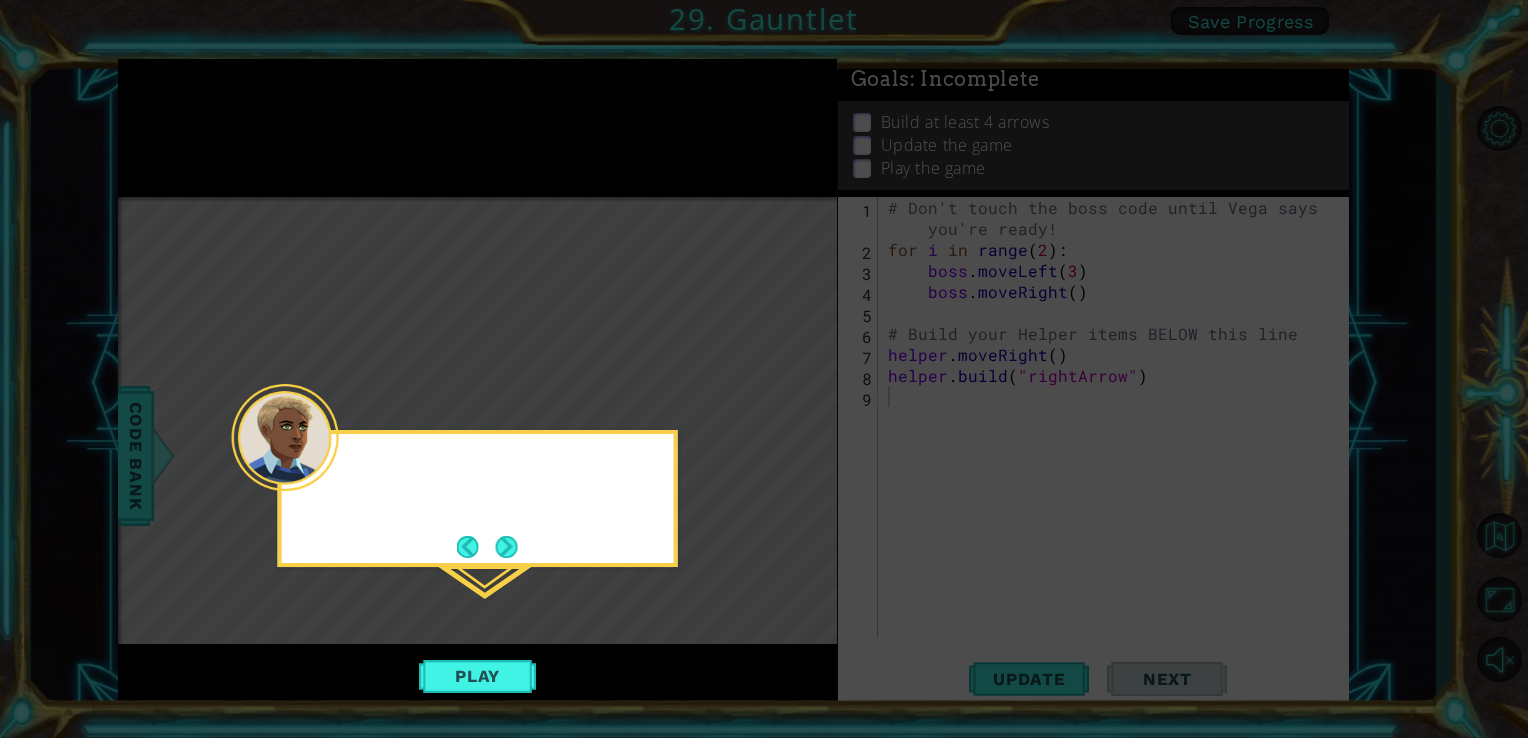 click 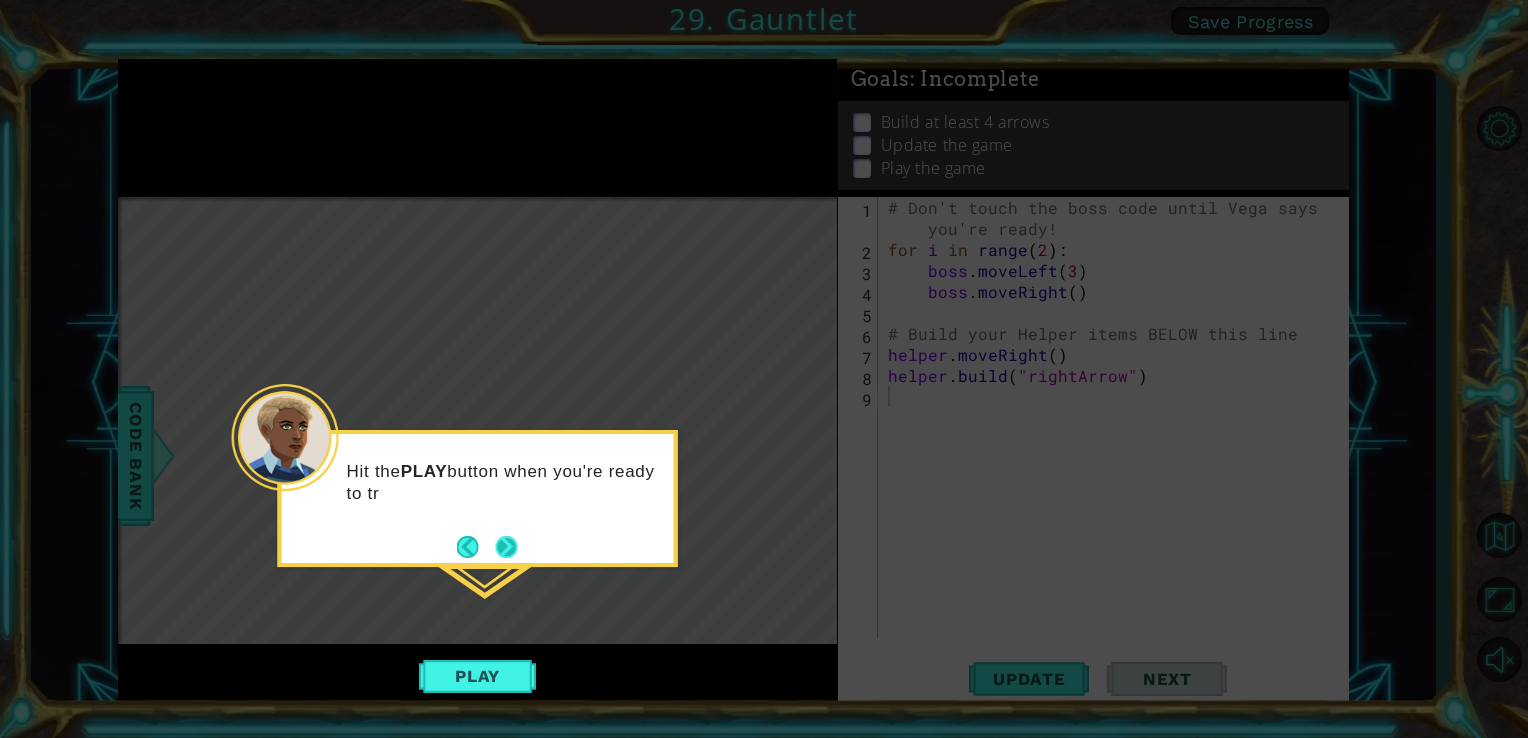 click at bounding box center (506, 547) 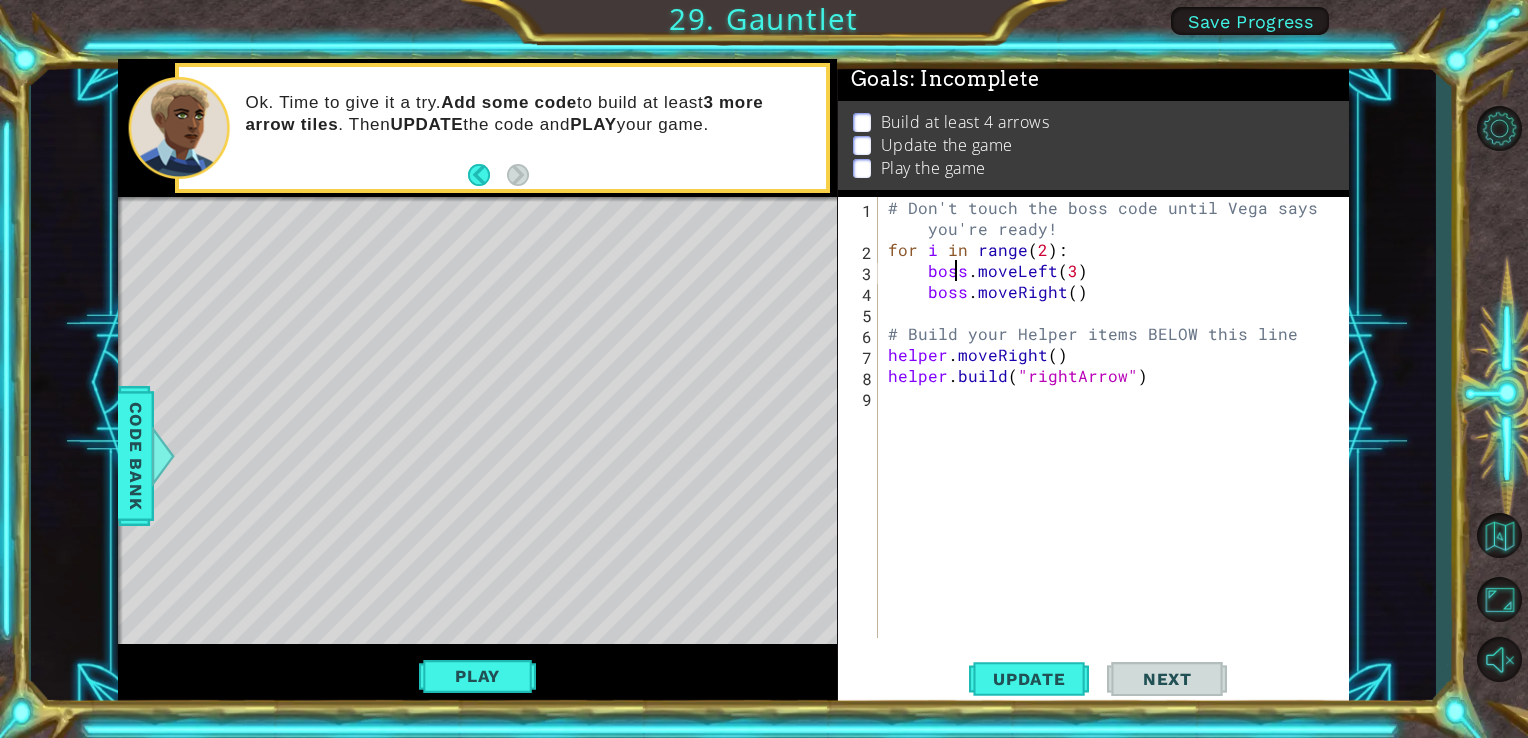click on "# Don't touch the boss code until Vega says       you're ready! for   i   in   range ( 2 ) :      boss . moveLeft ( 3 )      boss . moveRight ( ) # Build your Helper items BELOW this line helper . moveRight ( ) helper . build ( "rightArrow" )" at bounding box center (1119, 449) 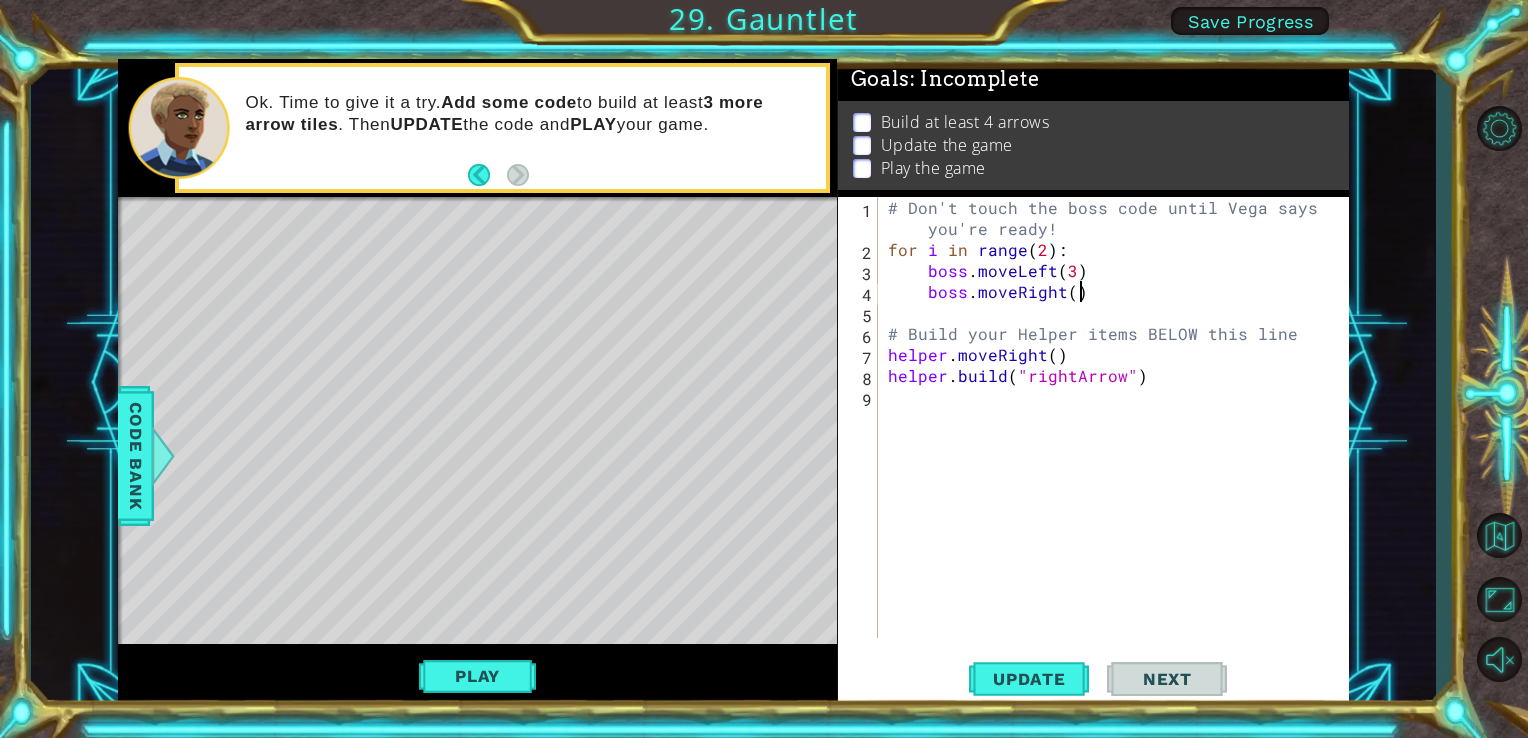 click on "# Don't touch the boss code until Vega says       you're ready! for   i   in   range ( 2 ) :      boss . moveLeft ( 3 )      boss . moveRight ( ) # Build your Helper items BELOW this line helper . moveRight ( ) helper . build ( "rightArrow" )" at bounding box center [1119, 449] 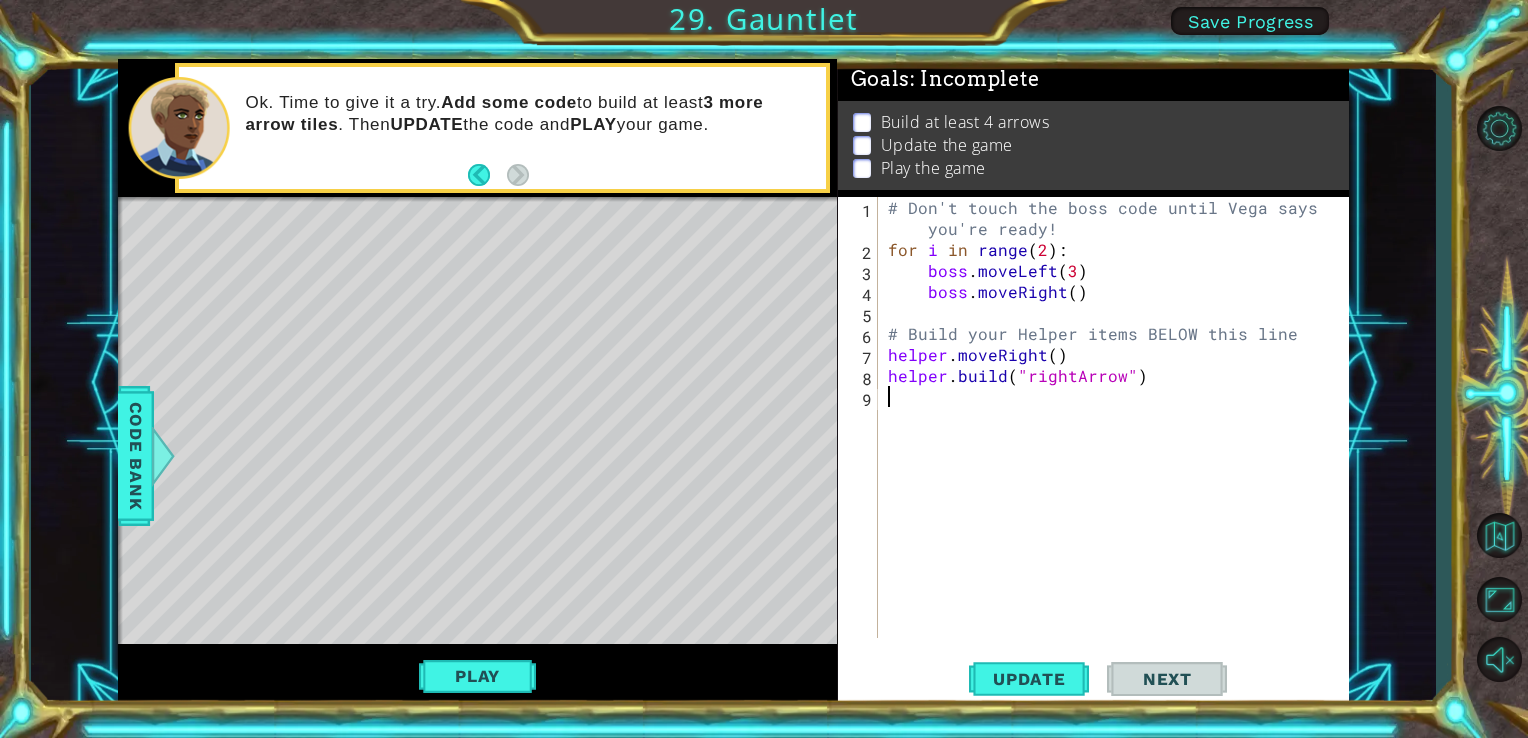 click on "# Don't touch the boss code until Vega says       you're ready! for   i   in   range ( 2 ) :      boss . moveLeft ( 3 )      boss . moveRight ( ) # Build your Helper items BELOW this line helper . moveRight ( ) helper . build ( "rightArrow" )" at bounding box center (1119, 449) 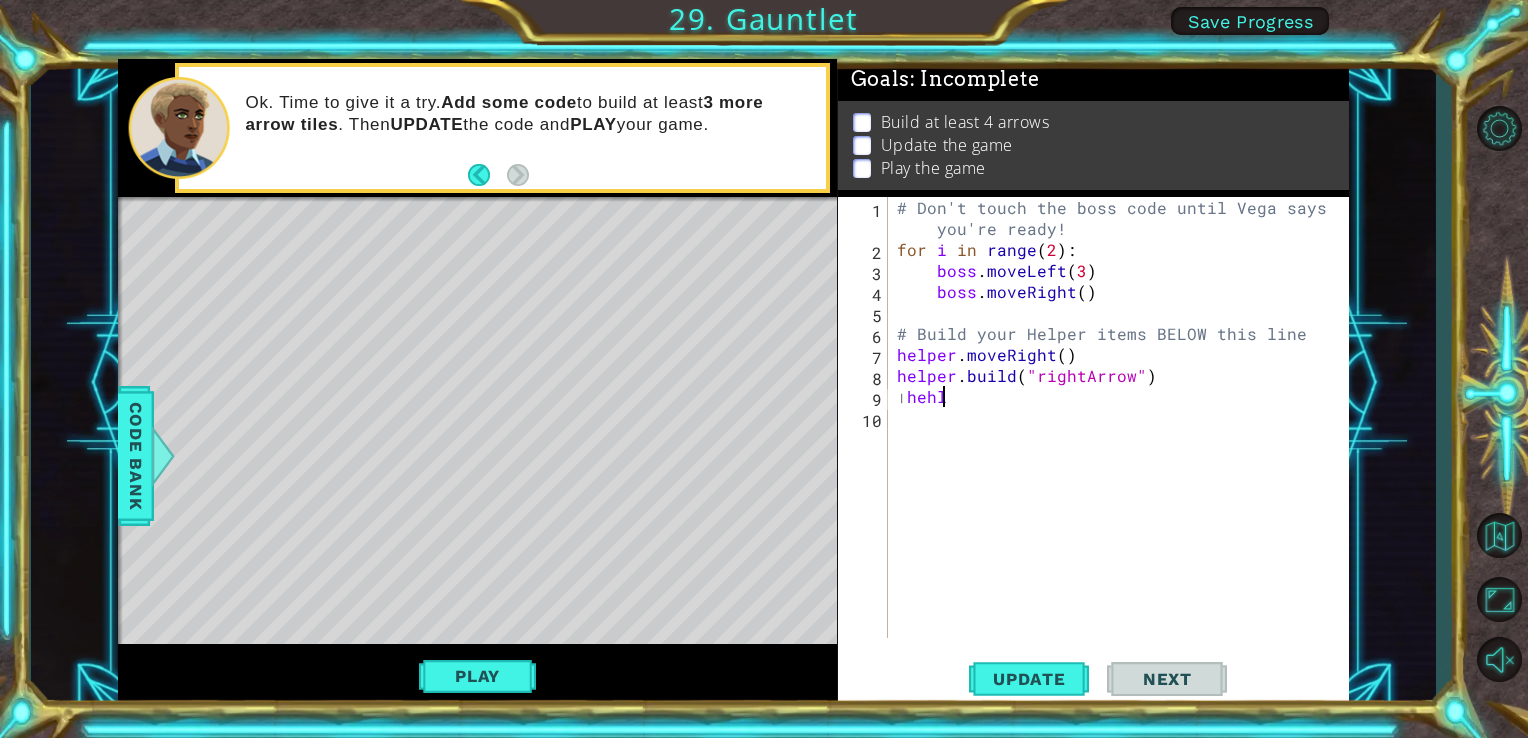 scroll, scrollTop: 0, scrollLeft: 1, axis: horizontal 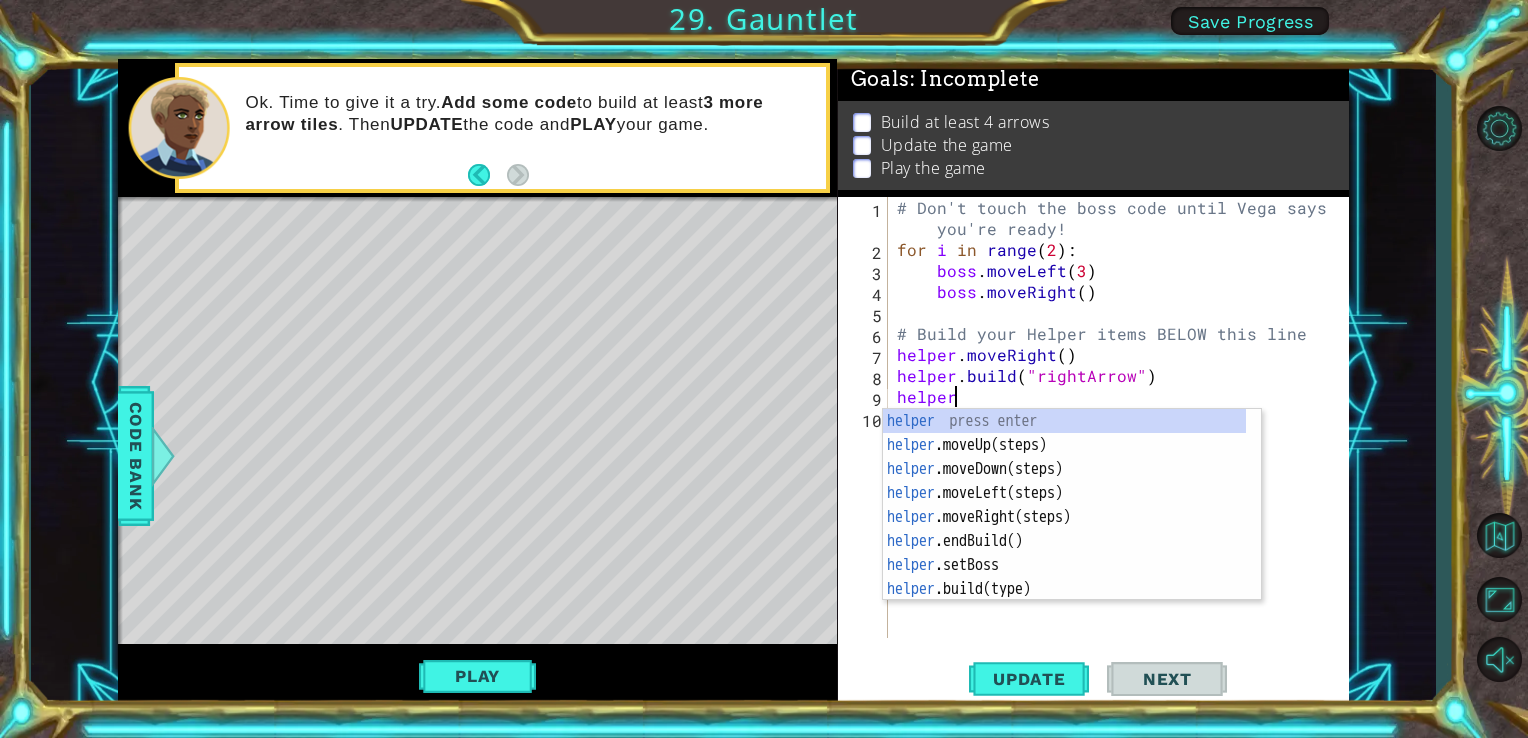 type on "helper." 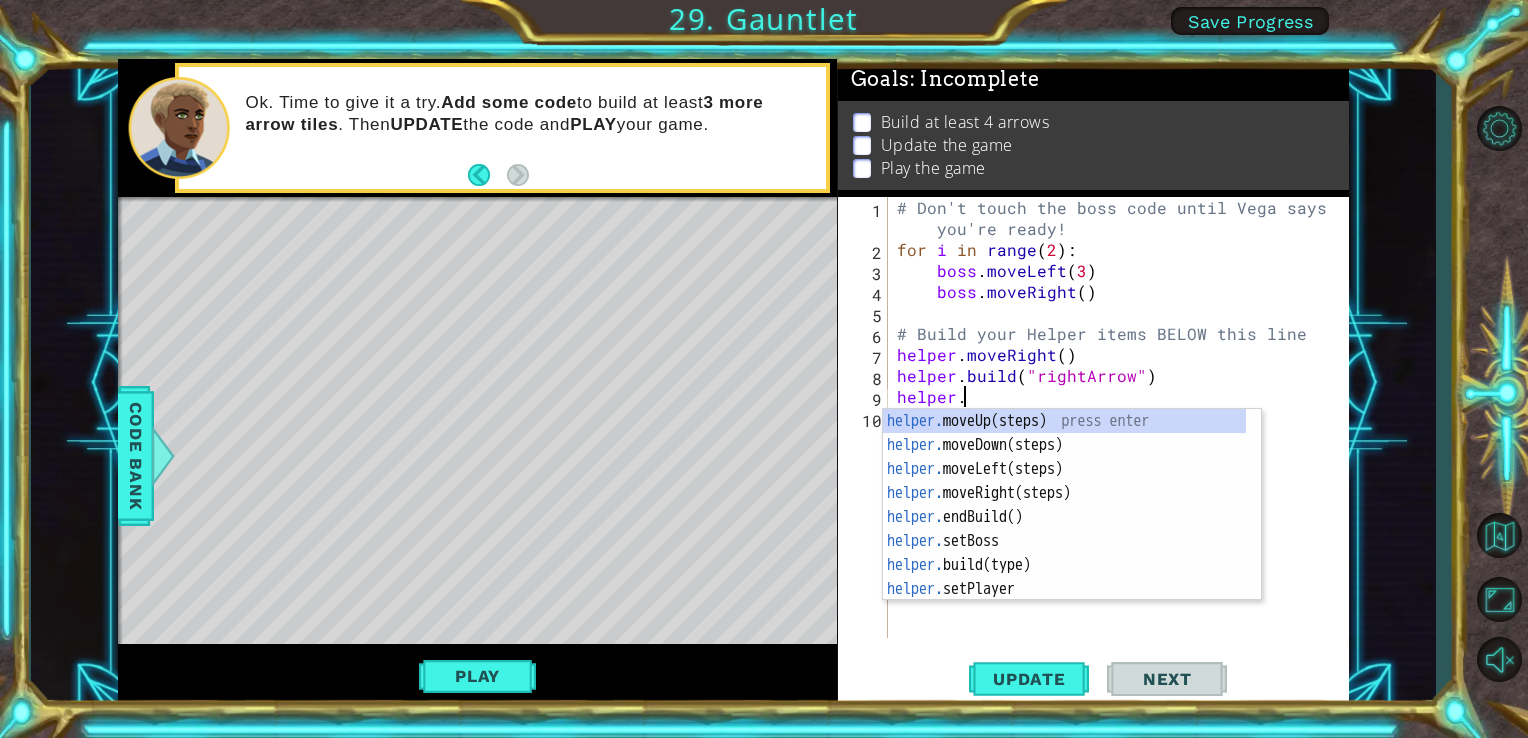 scroll, scrollTop: 0, scrollLeft: 3, axis: horizontal 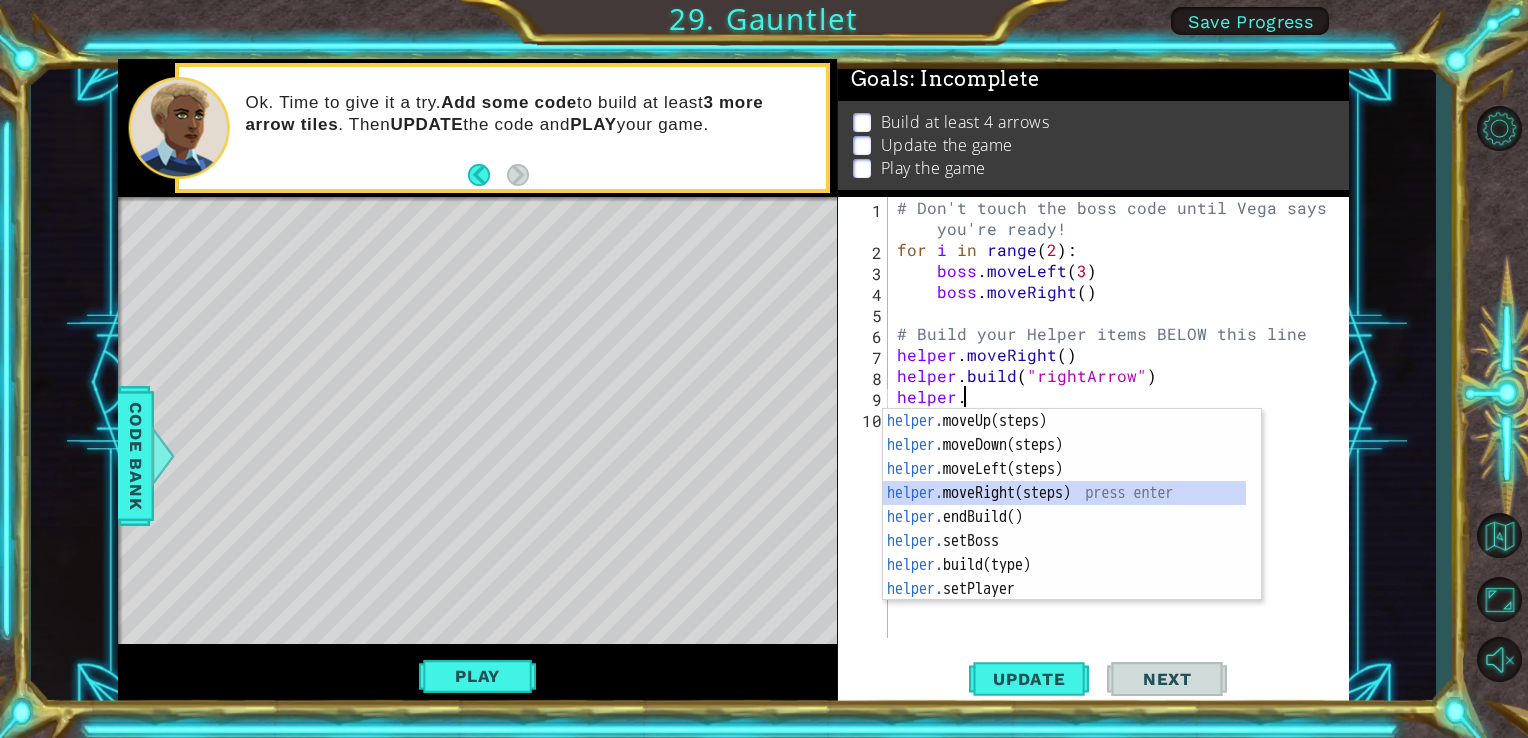 click on "helper.moveUp(steps) press enter helper.moveDown(steps) press enter helper.moveLeft(steps) press enter helper.moveRight(steps) press enter helper.endBuild() press enter helper.setBoss press enter helper.build(type) press enter helper.setPlayer press enter helper.setMapSize press enter" at bounding box center (1064, 529) 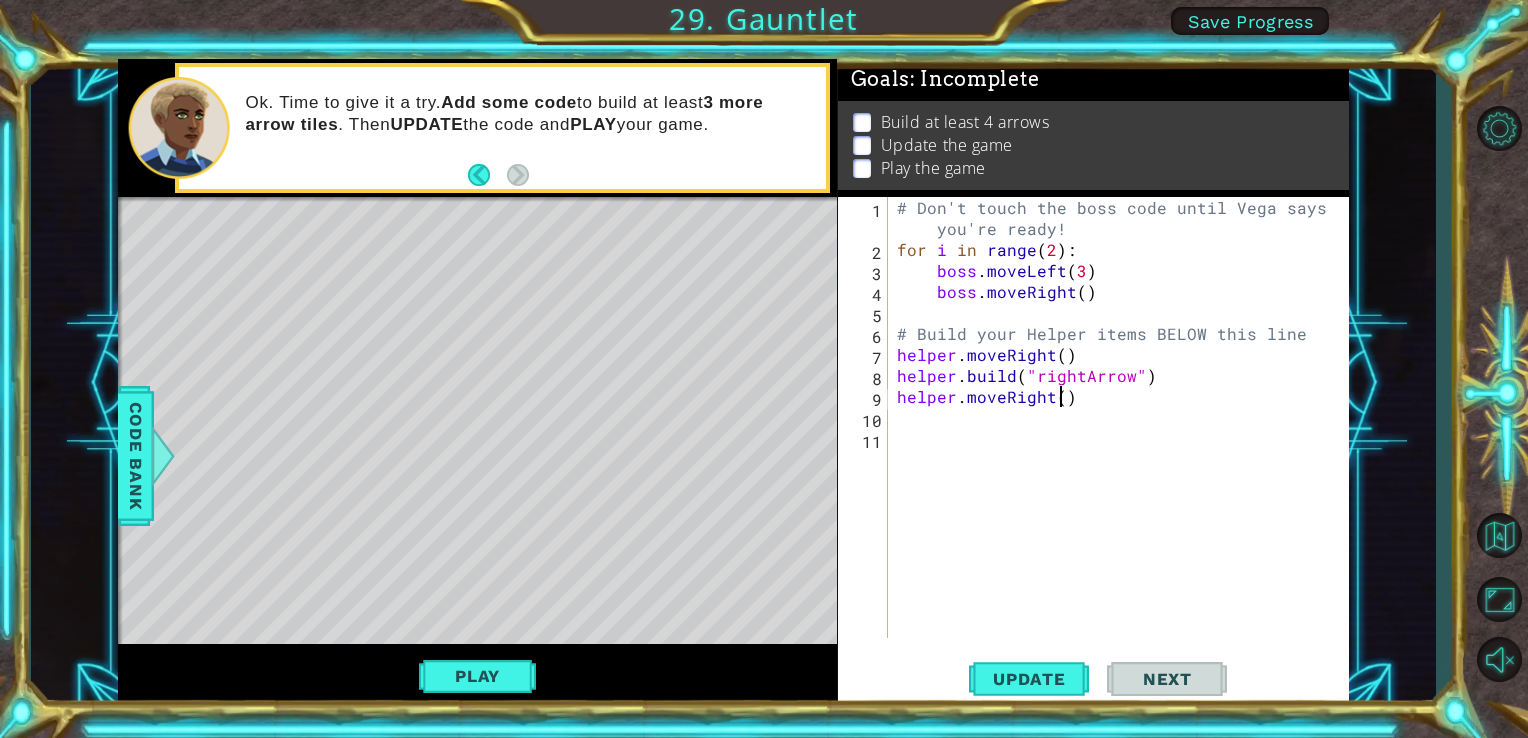 click on "# Don't touch the boss code until Vega says       you're ready! for   i   in   range ( 2 ) :      boss . moveLeft ( 3 )      boss . moveRight ( ) # Build your Helper items BELOW this line helper . moveRight ( ) helper . build ( "rightArrow" ) helper . moveRight ( )" at bounding box center (1124, 449) 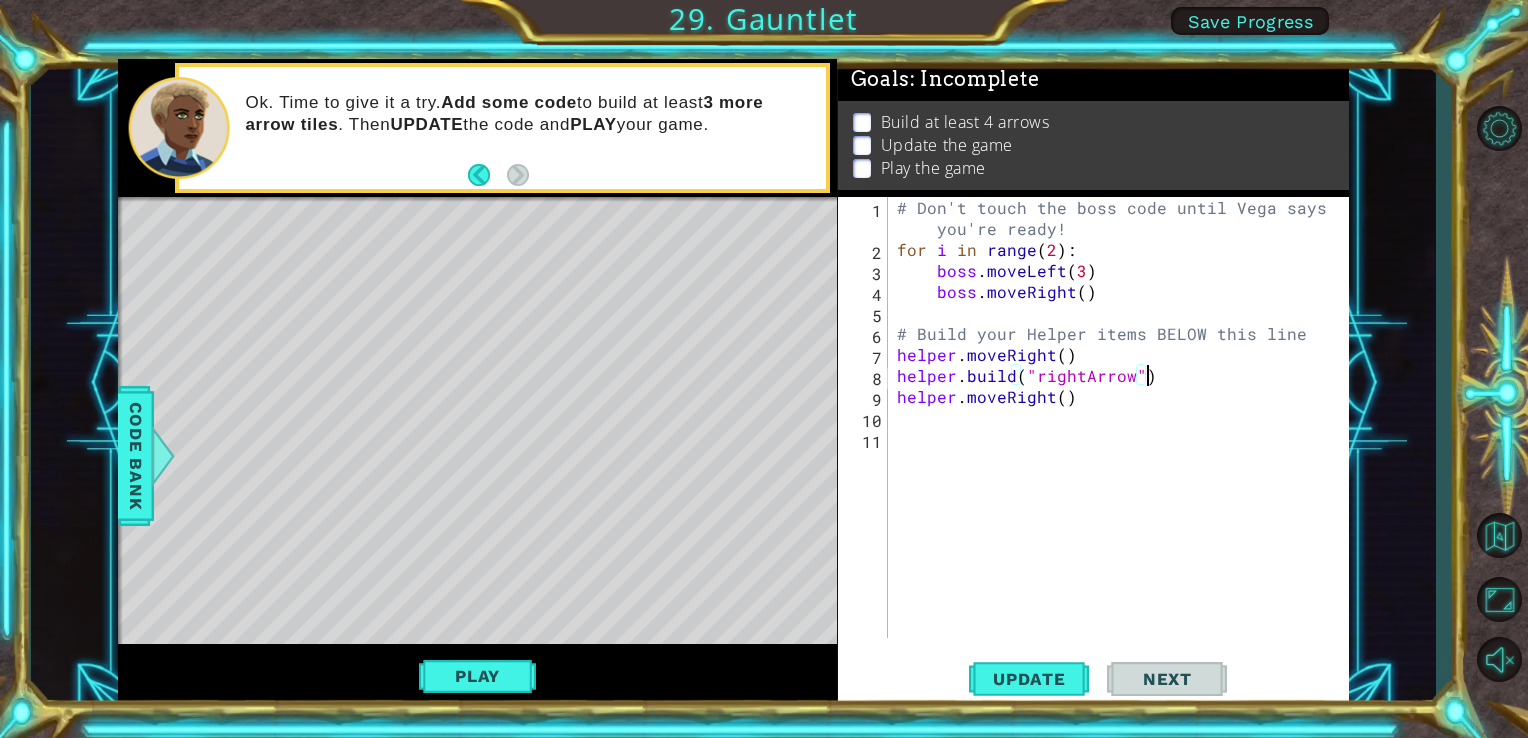 click on "# Don't touch the boss code until Vega says       you're ready! for   i   in   range ( 2 ) :      boss . moveLeft ( 3 )      boss . moveRight ( ) # Build your Helper items BELOW this line helper . moveRight ( ) helper . build ( "rightArrow" ) helper . moveRight ( )" at bounding box center [1124, 449] 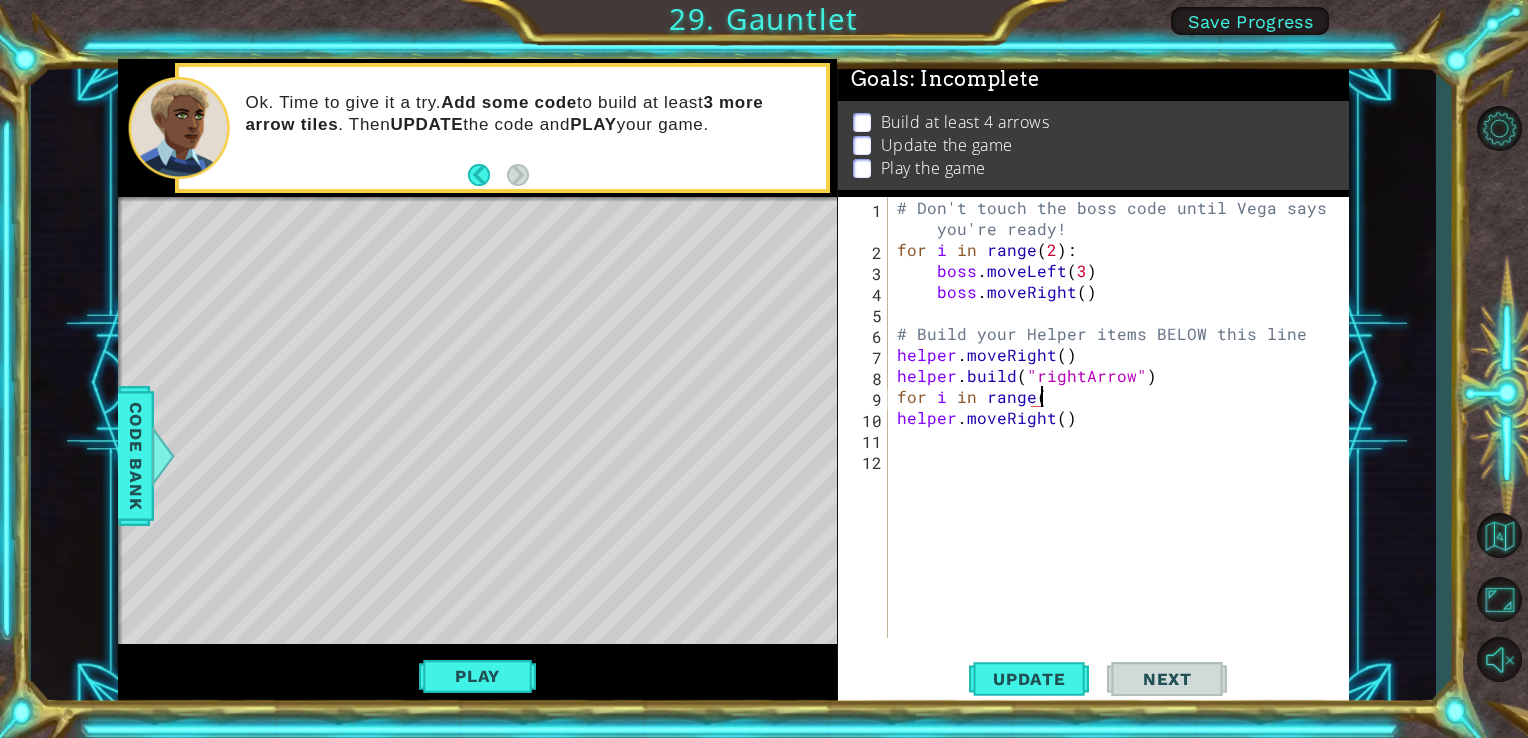 scroll, scrollTop: 0, scrollLeft: 8, axis: horizontal 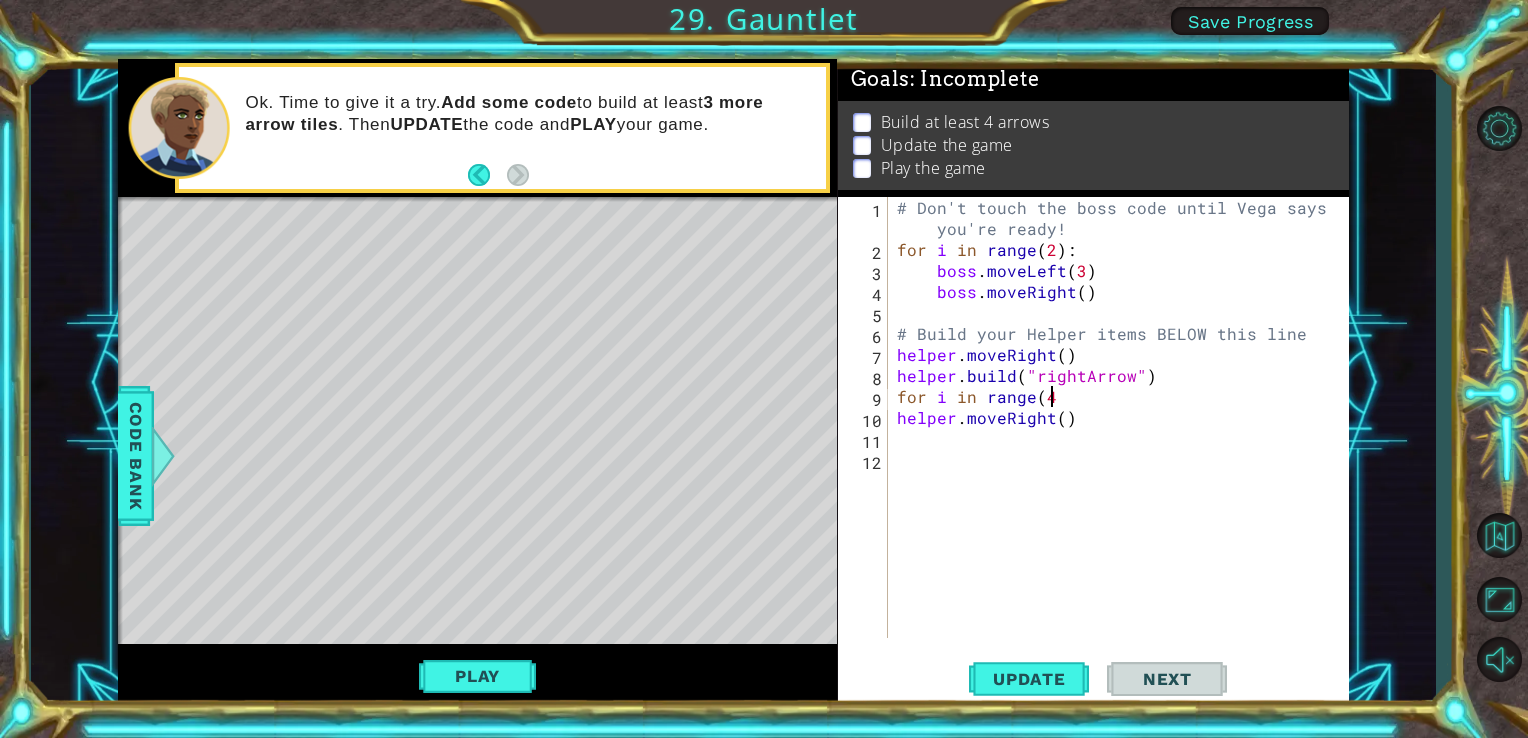 type on "for i in range(4)" 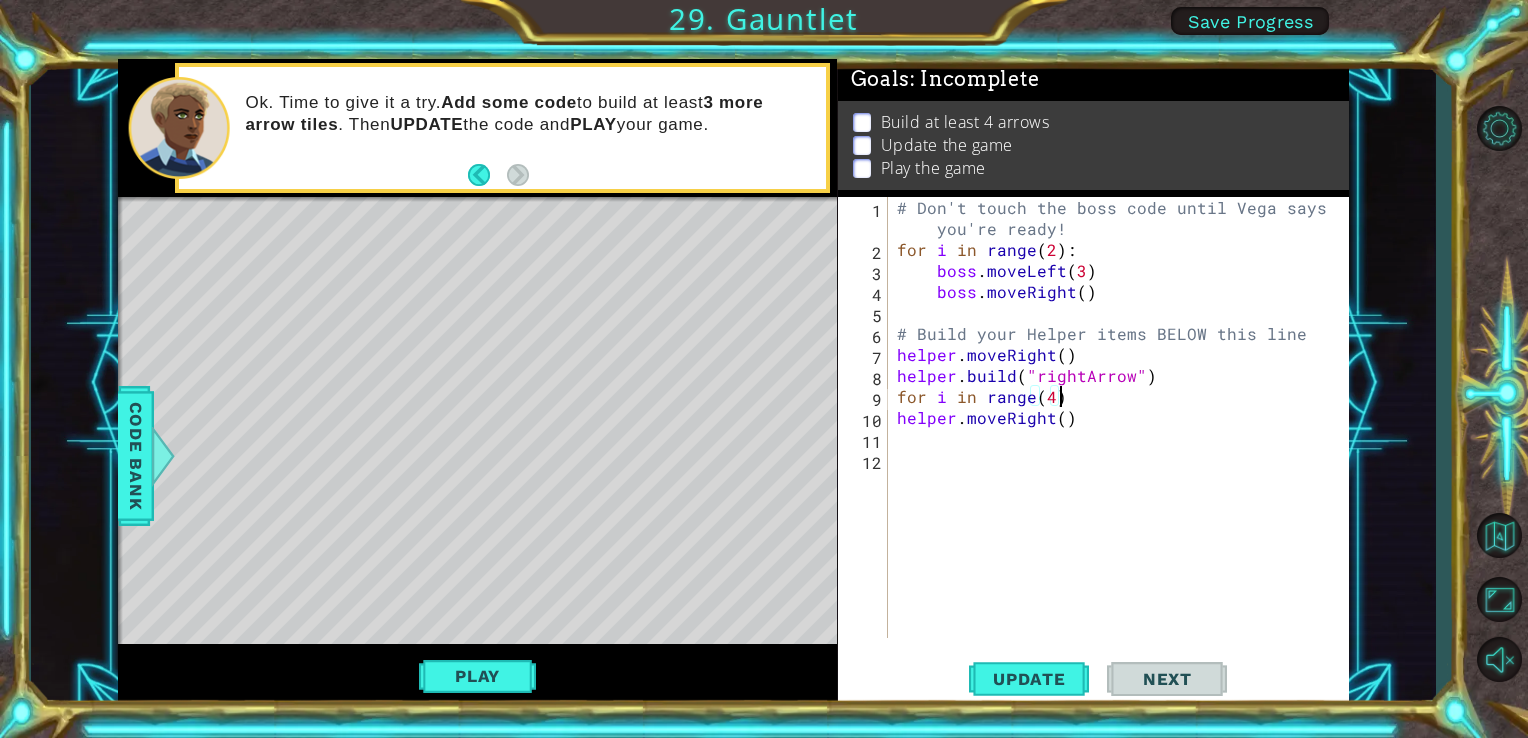 scroll, scrollTop: 0, scrollLeft: 8, axis: horizontal 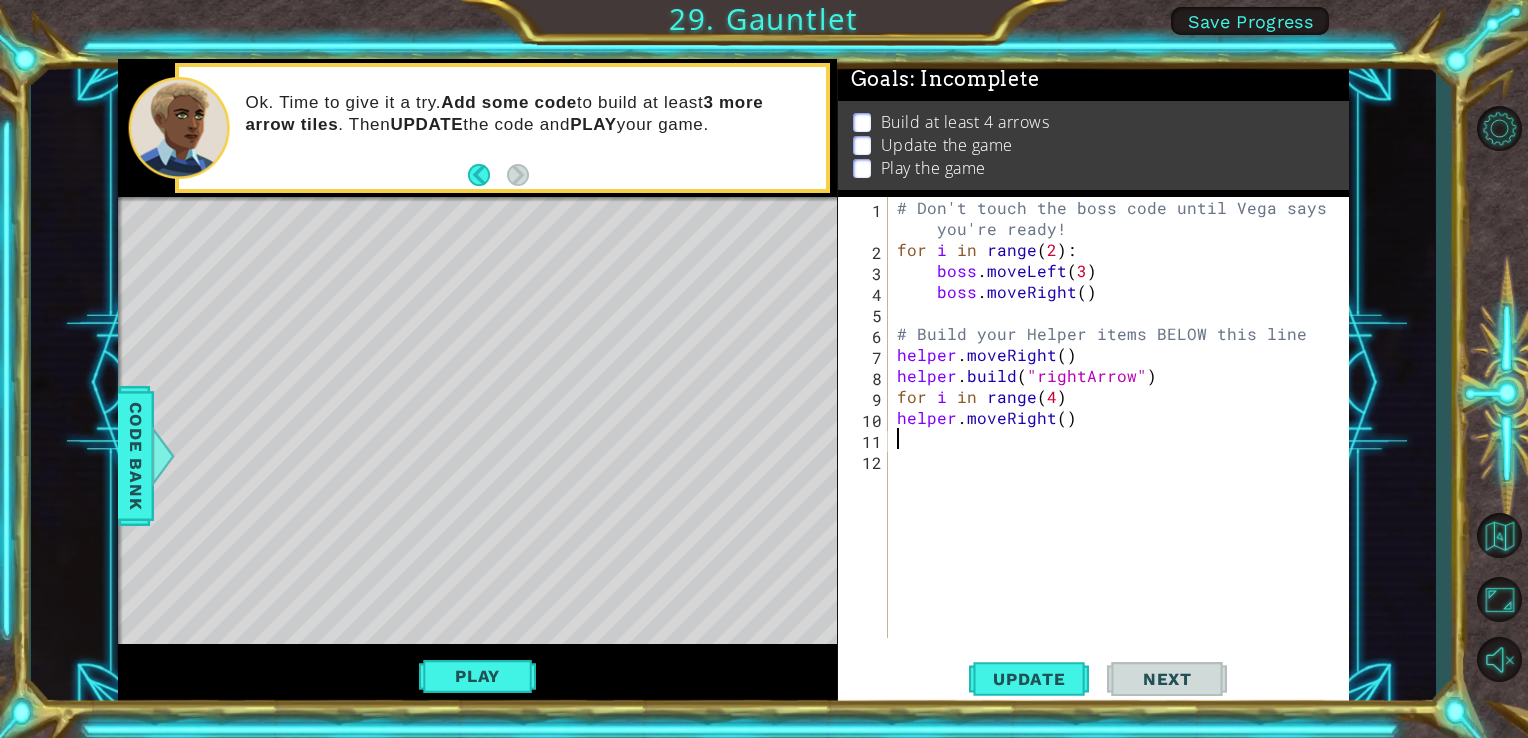 click on "# Don't touch the boss code until Vega says       you're ready! for   i   in   range ( 2 ) :      boss . moveLeft ( 3 )      boss . moveRight ( ) # Build your Helper items BELOW this line helper . moveRight ( ) helper . build ( "rightArrow" ) for   i   in   range ( 4 ) helper . moveRight ( )" at bounding box center (1124, 449) 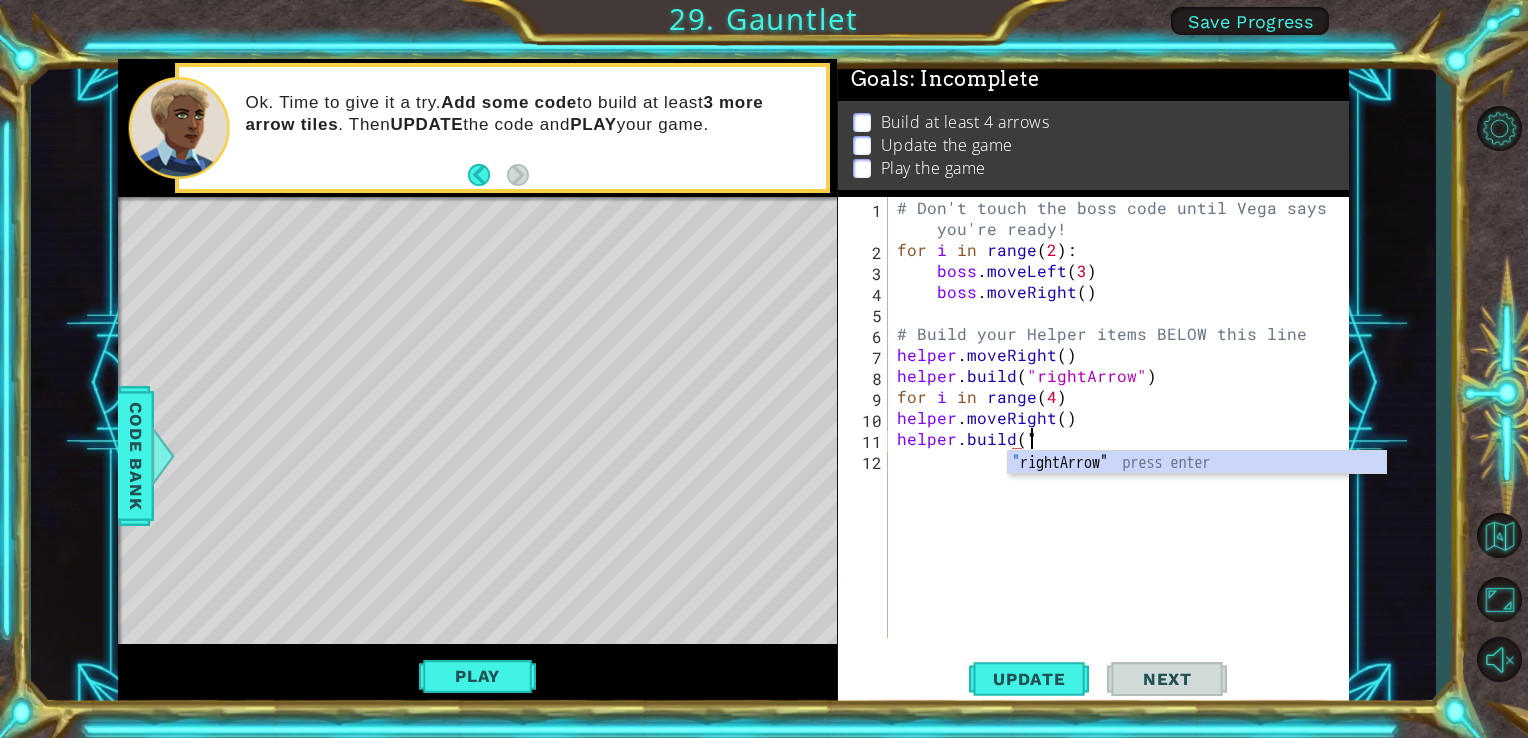 scroll, scrollTop: 0, scrollLeft: 7, axis: horizontal 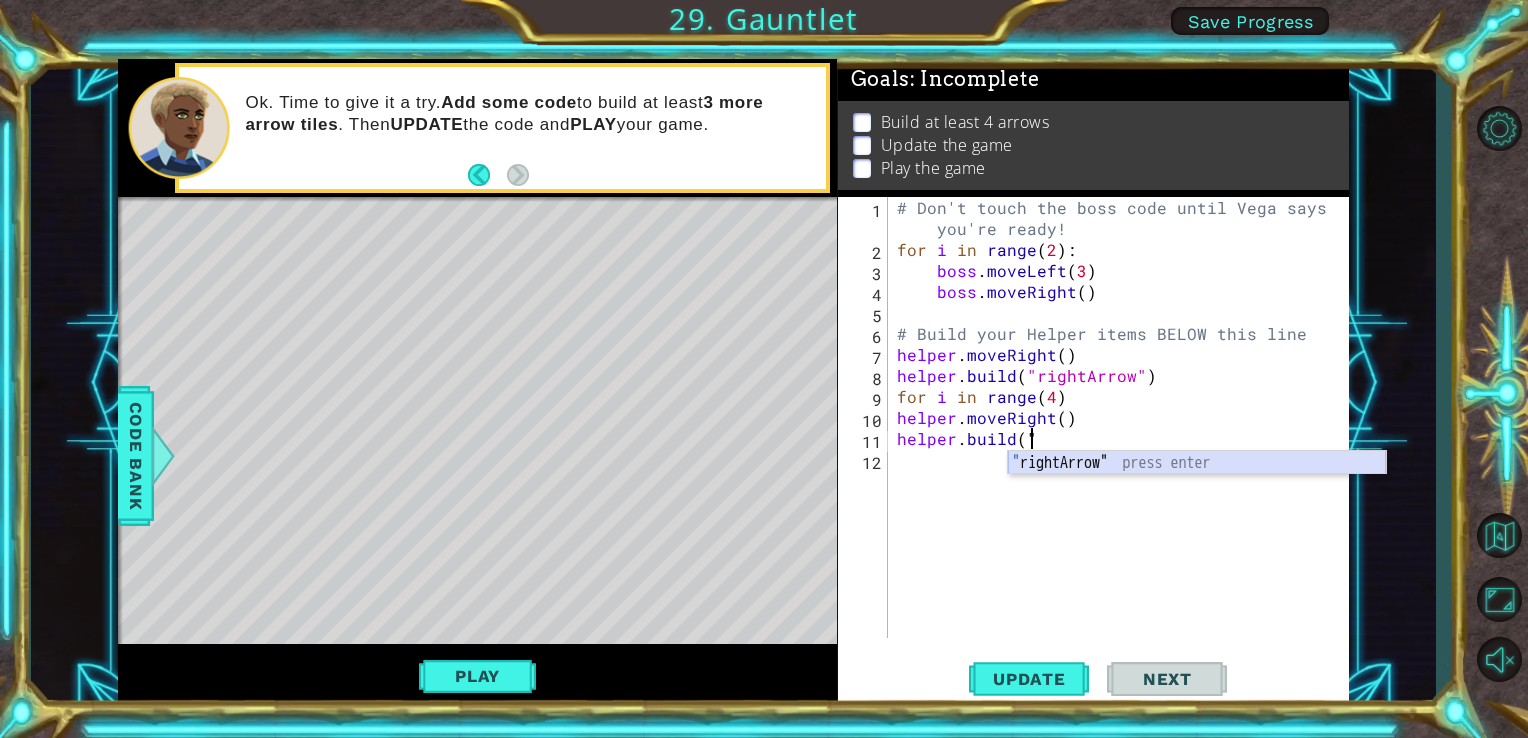 click on "" rightArrow" press enter" at bounding box center (1197, 487) 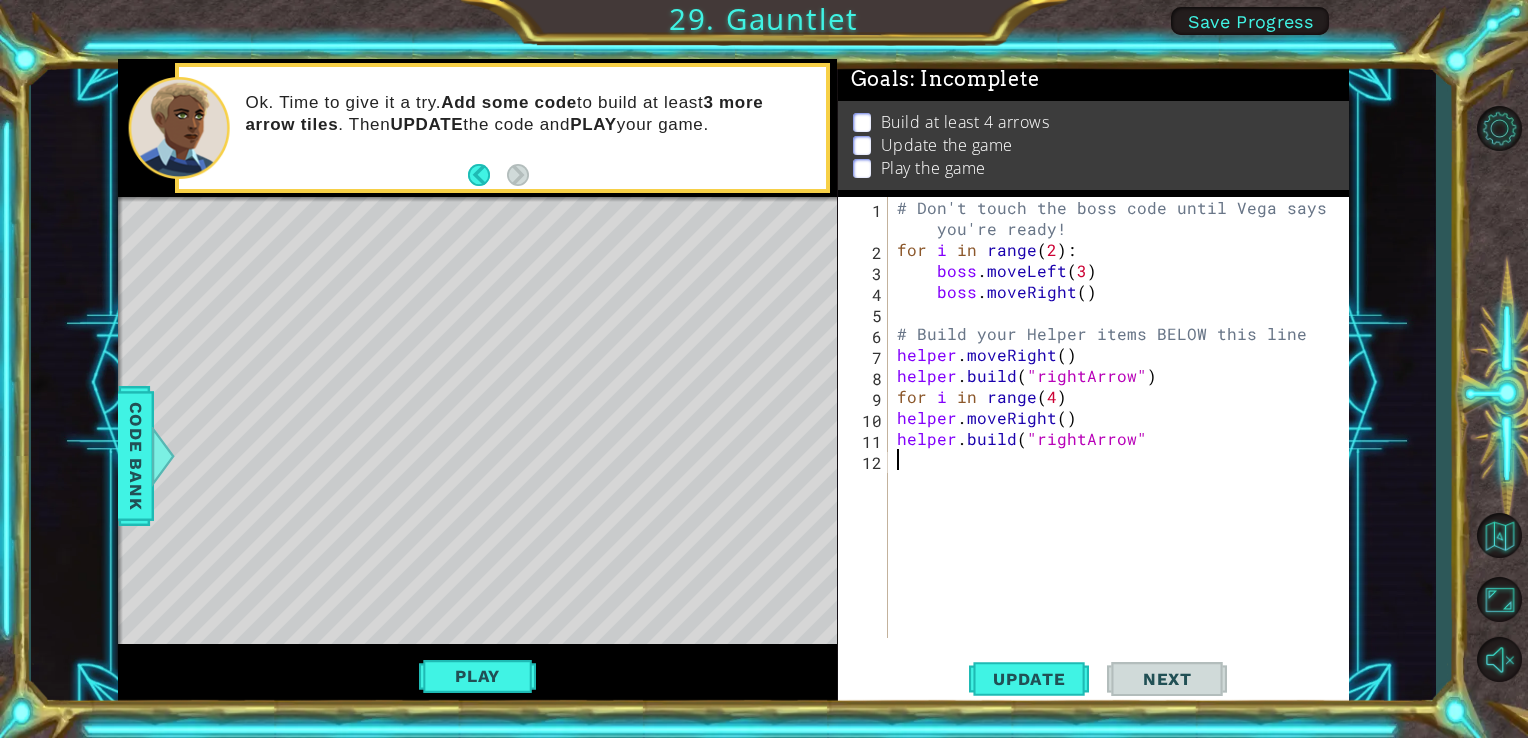 click on "# Don't touch the boss code until Vega says       you're ready! for   i   in   range ( 2 ) :      boss . moveLeft ( 3 )      boss . moveRight ( ) # Build your Helper items BELOW this line helper . moveRight ( ) helper . build ( "rightArrow" ) for   i   in   range ( 4 ) helper . moveRight ( ) helper . build ( "rightArrow"" at bounding box center [1124, 449] 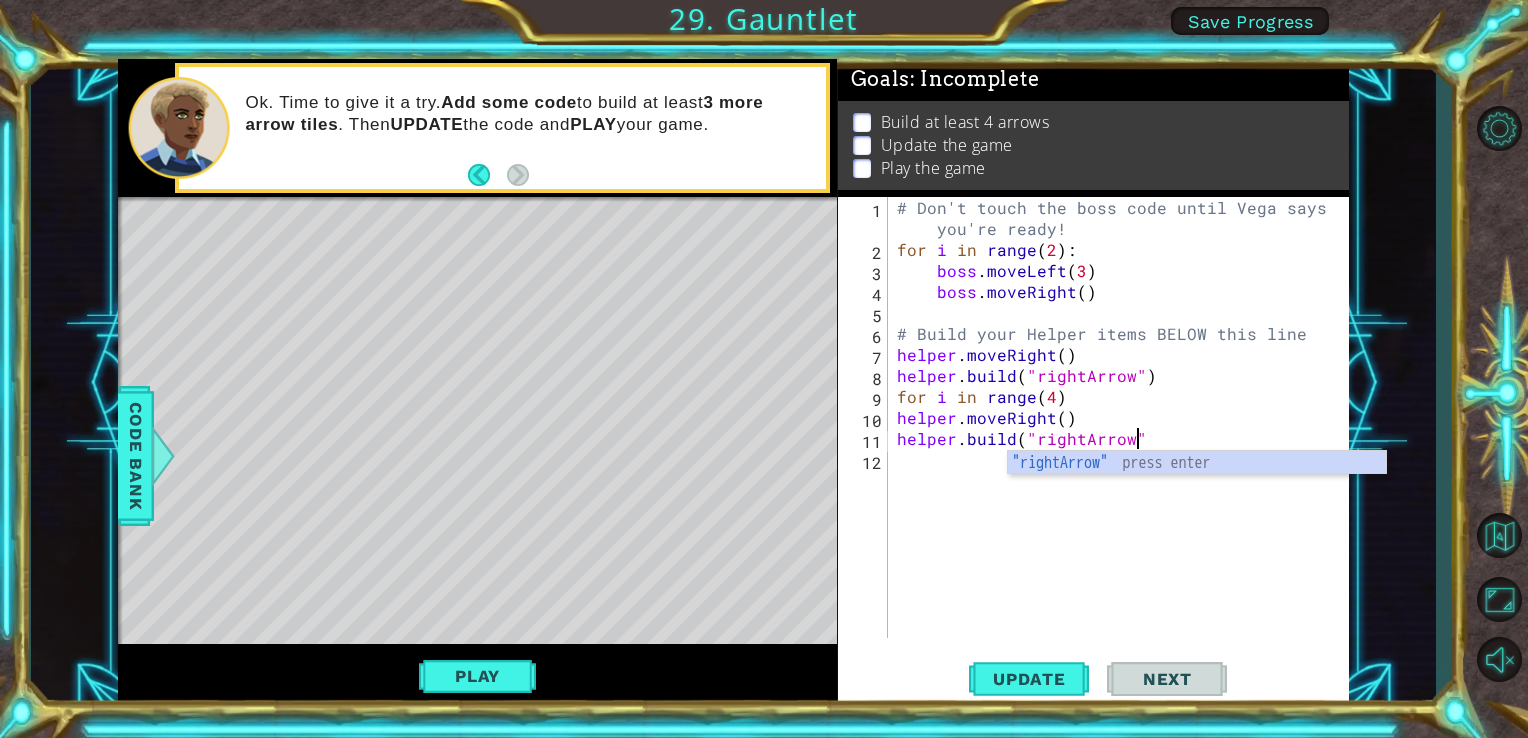 type on "helper.build("rightArrow")" 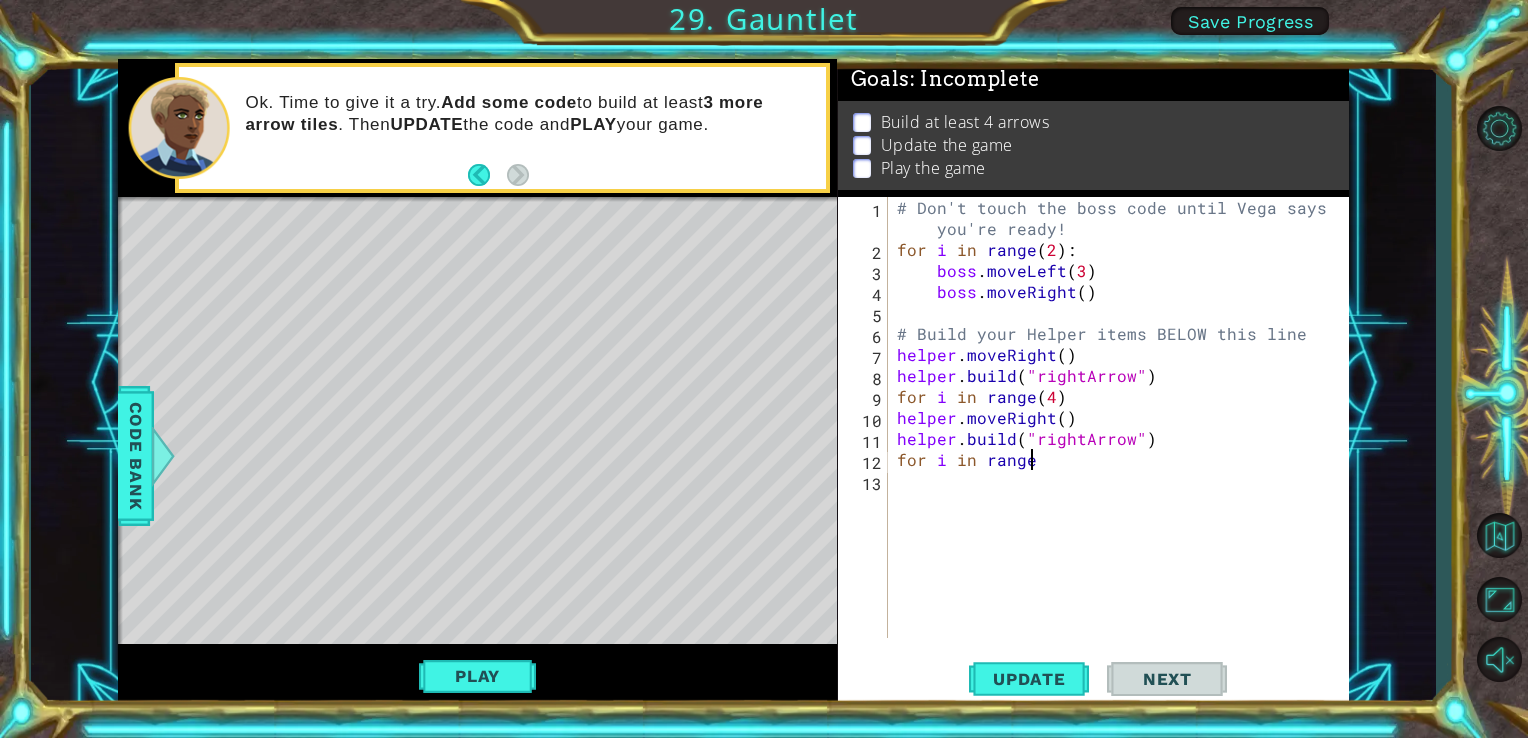 scroll, scrollTop: 0, scrollLeft: 8, axis: horizontal 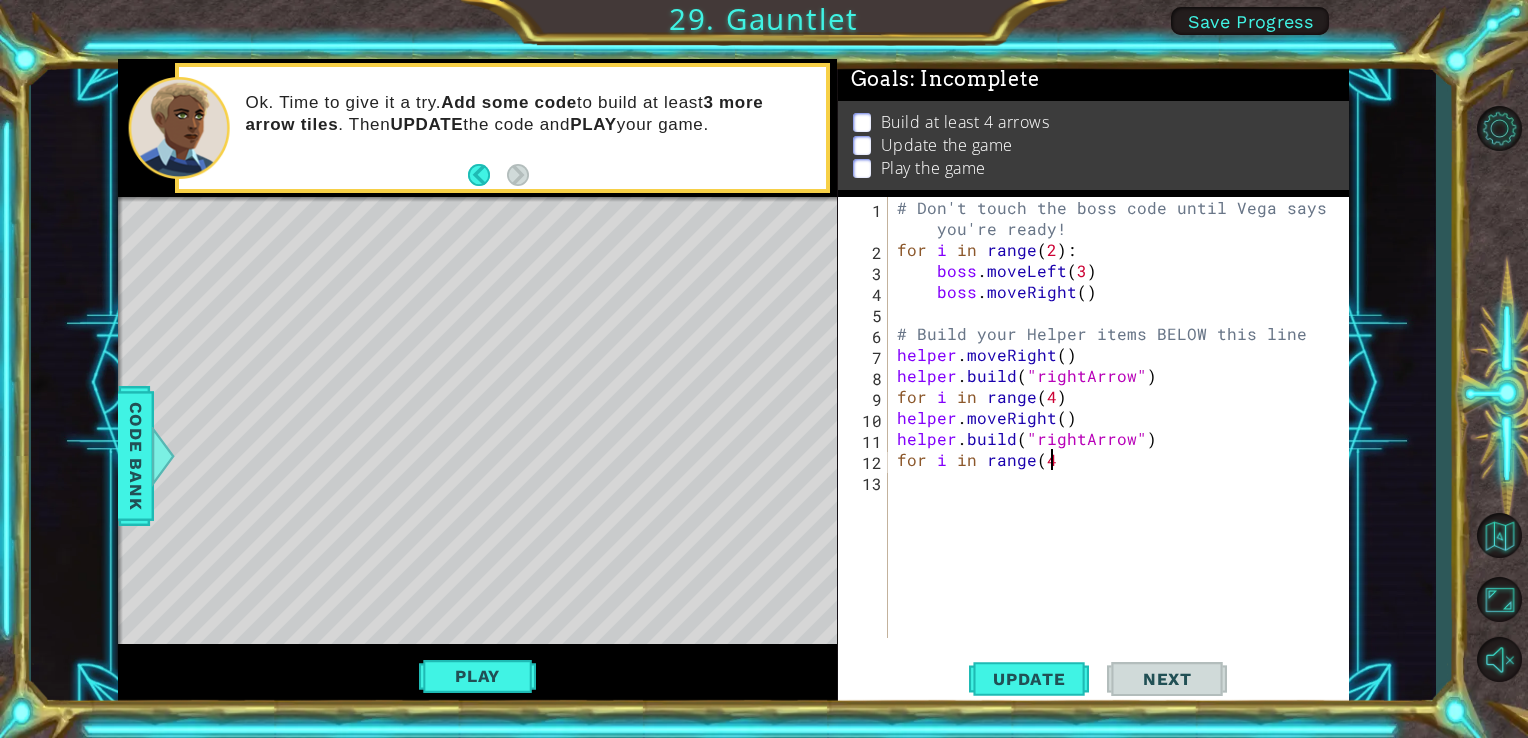 type on "for i in range(4)" 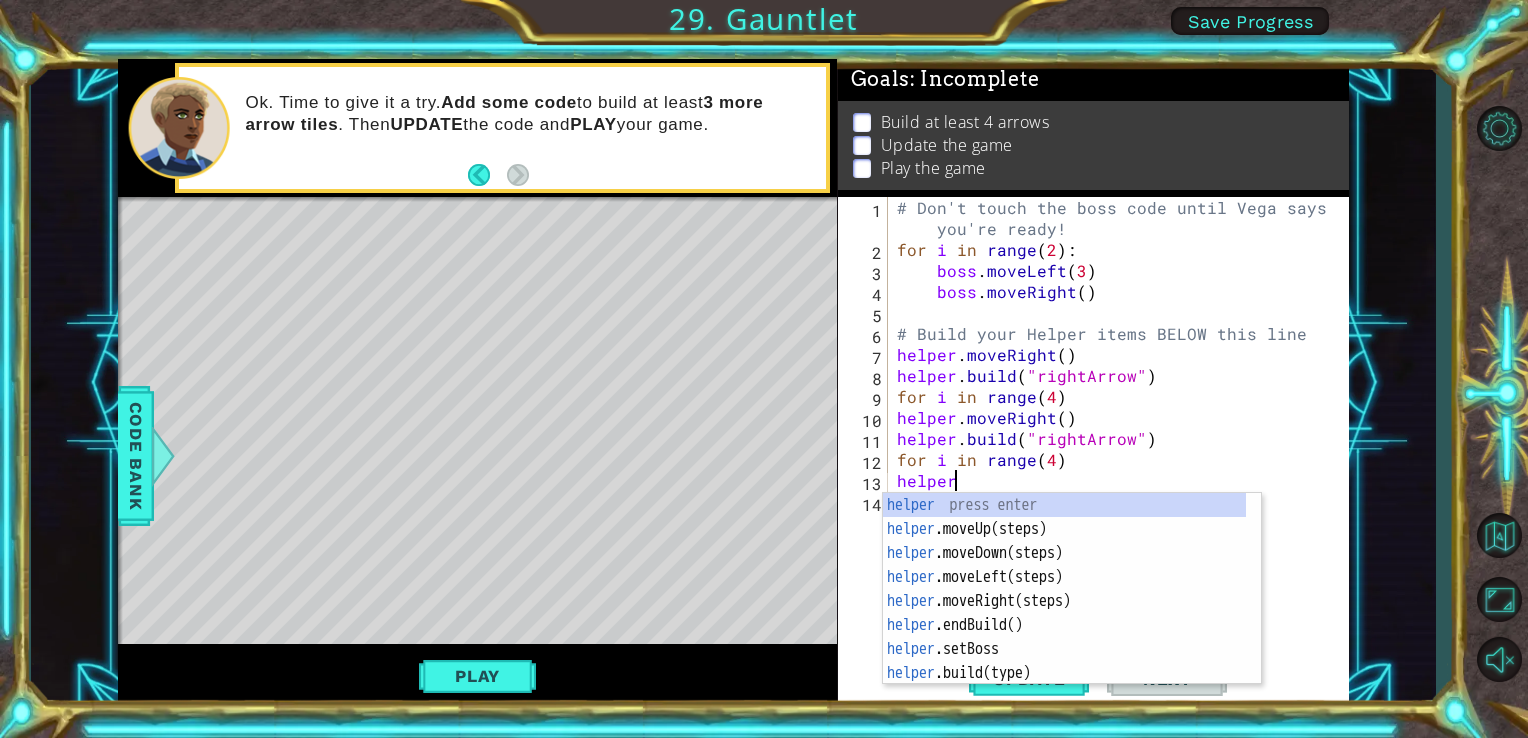 scroll, scrollTop: 0, scrollLeft: 3, axis: horizontal 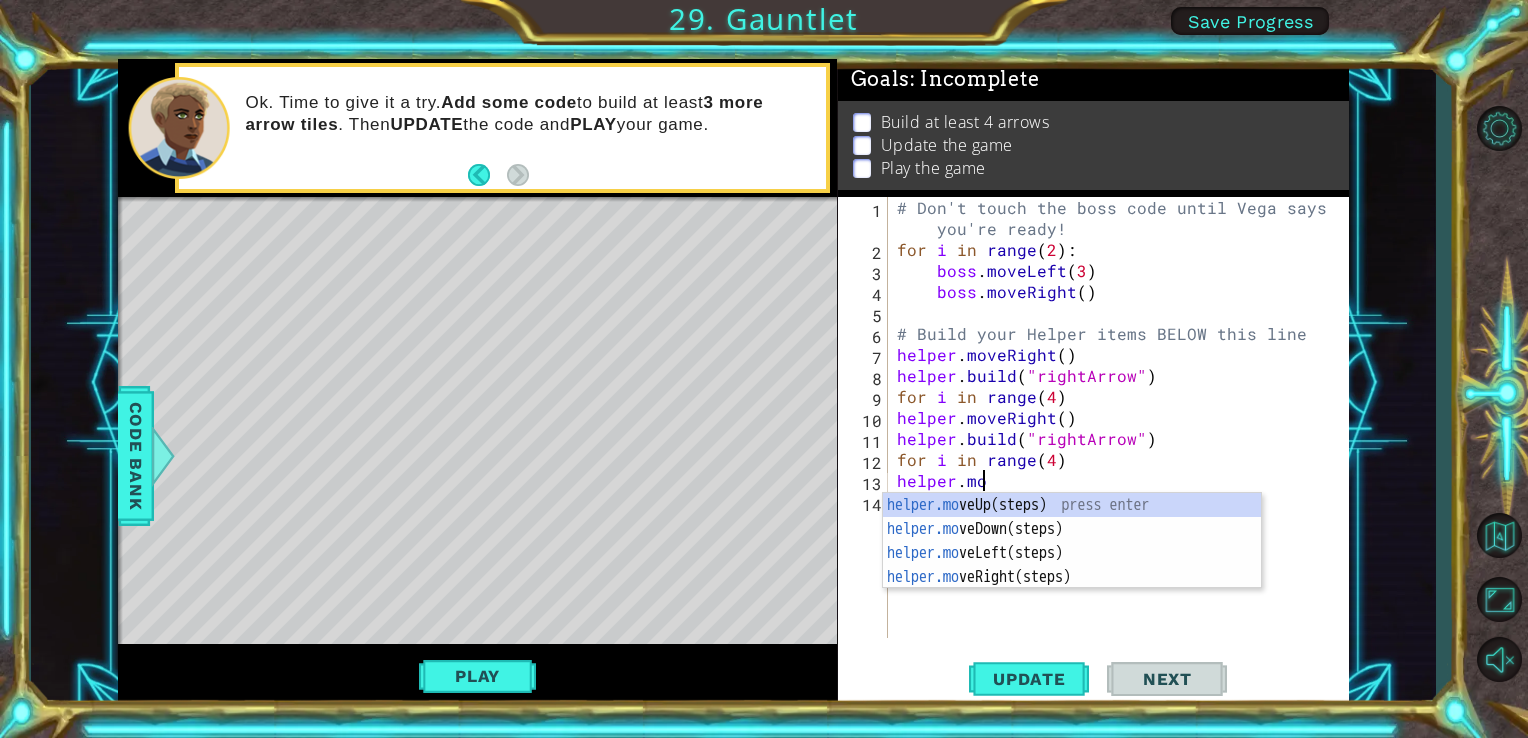 type on "helper.move" 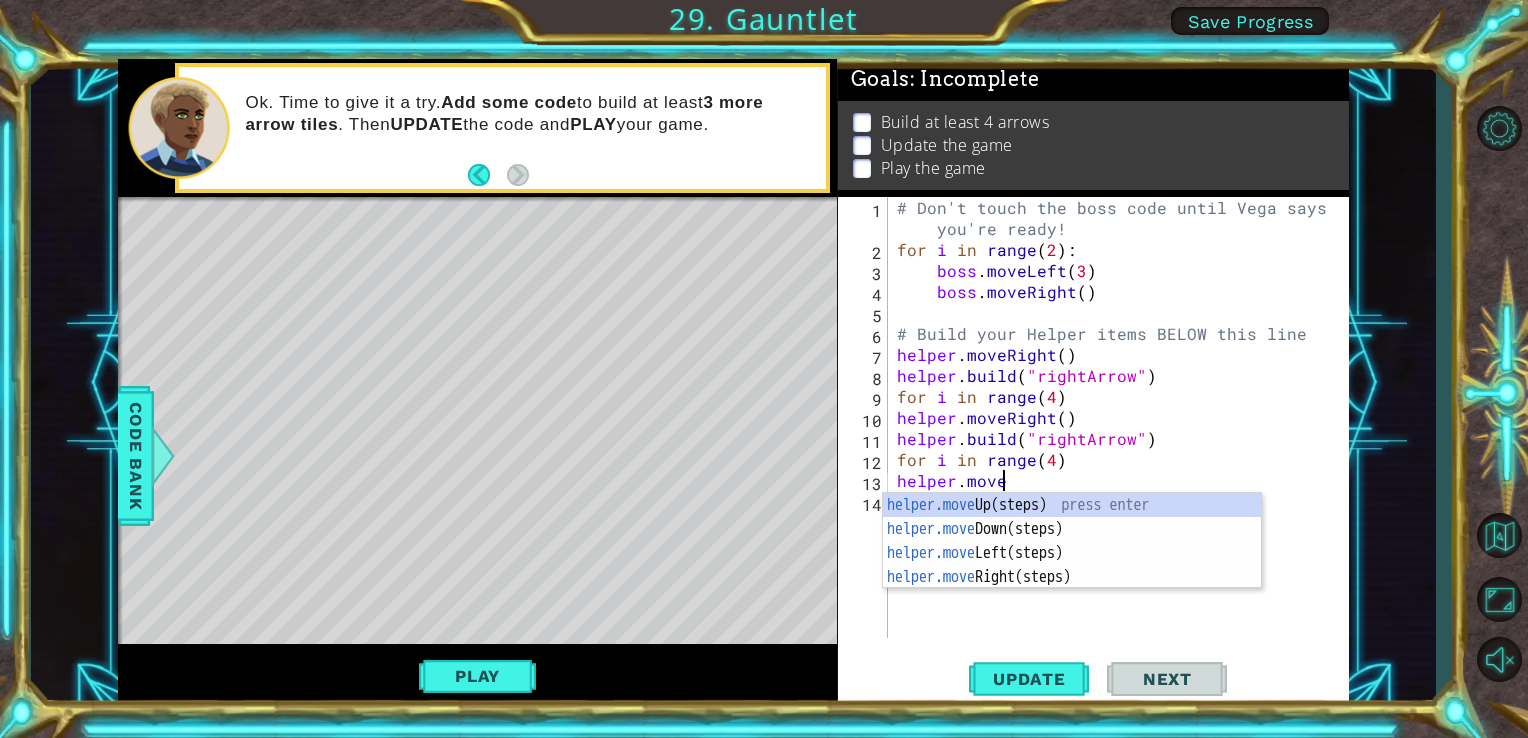 scroll, scrollTop: 0, scrollLeft: 5, axis: horizontal 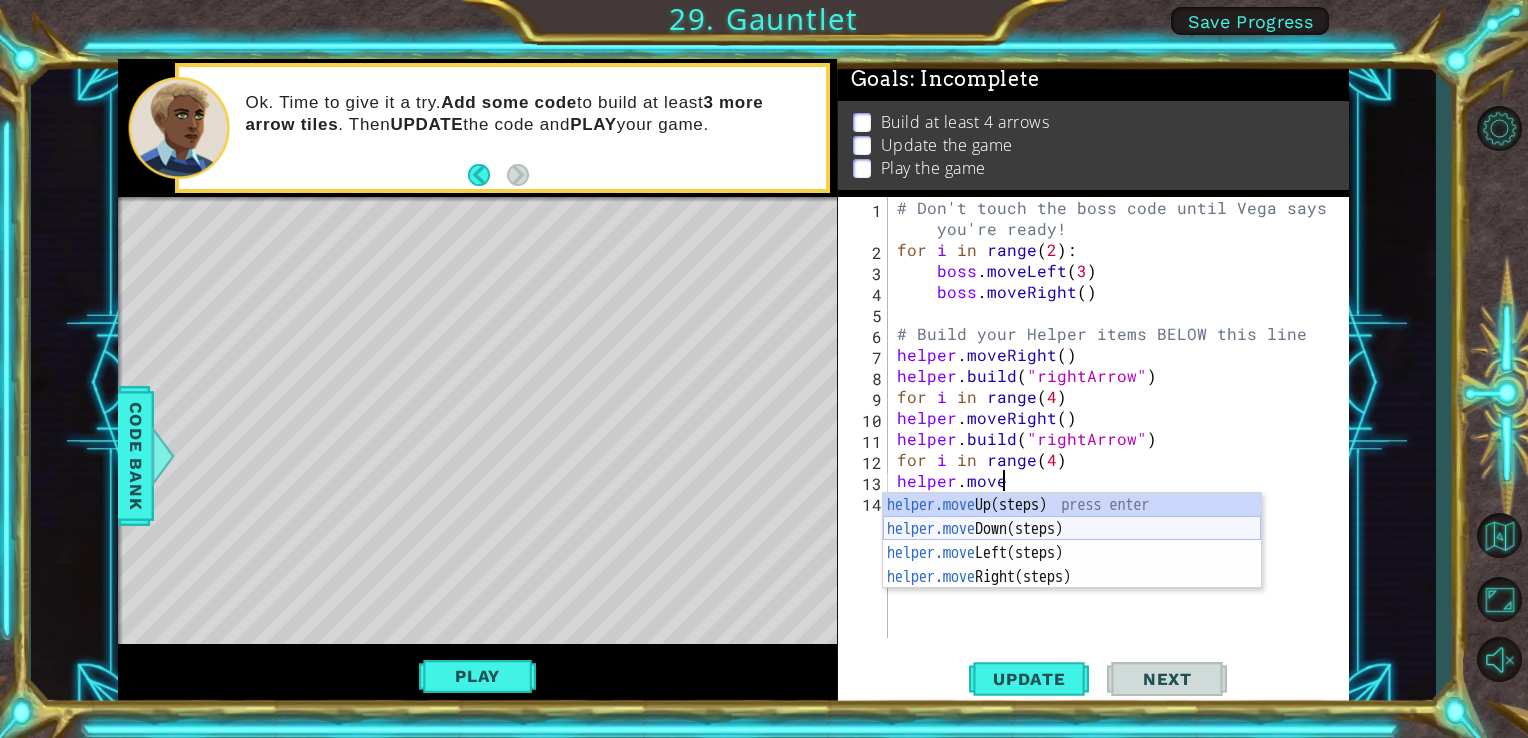 click on "helper.move Up(steps) press enter helper.move Down(steps) press enter helper.move Left(steps) press enter helper.move Right(steps) press enter" at bounding box center [1072, 565] 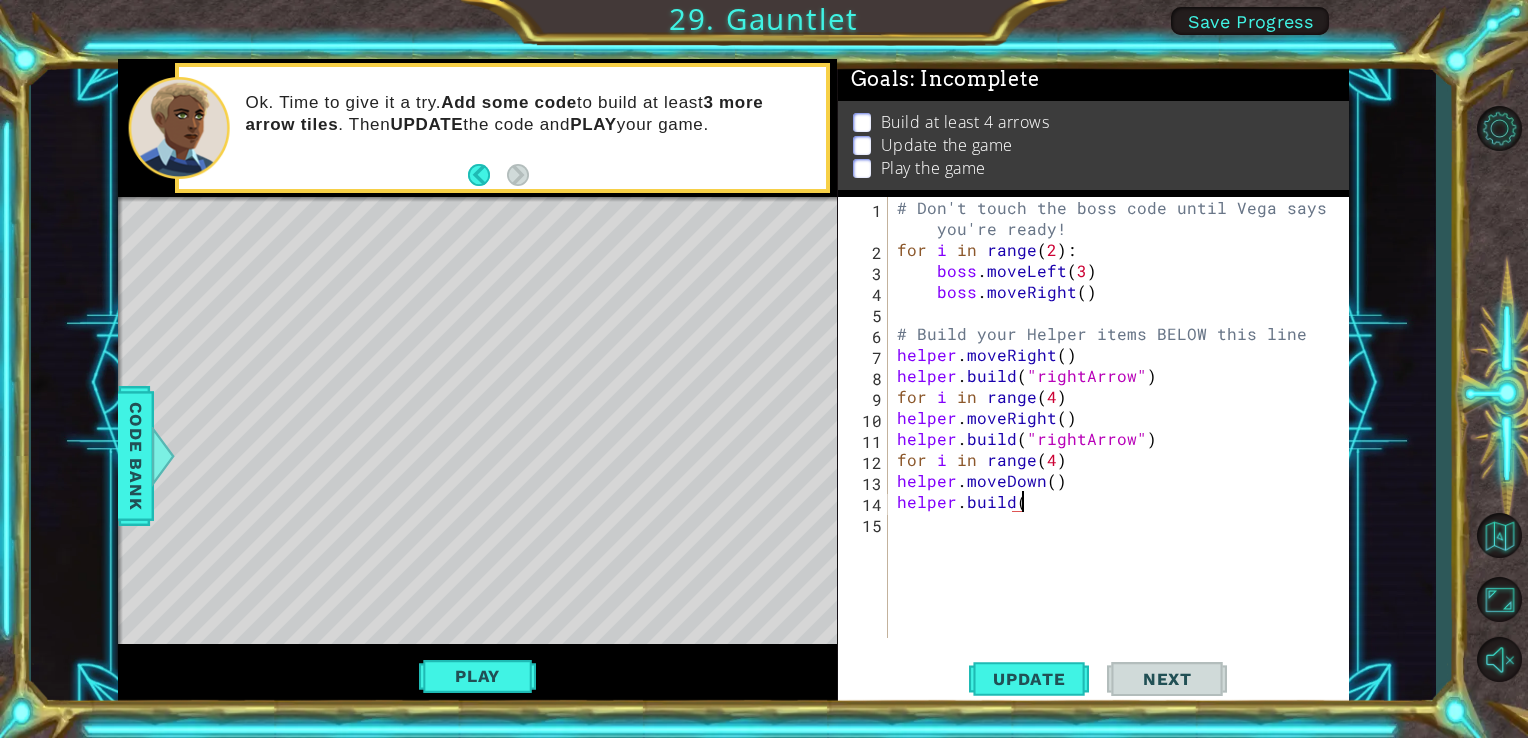 scroll, scrollTop: 0, scrollLeft: 7, axis: horizontal 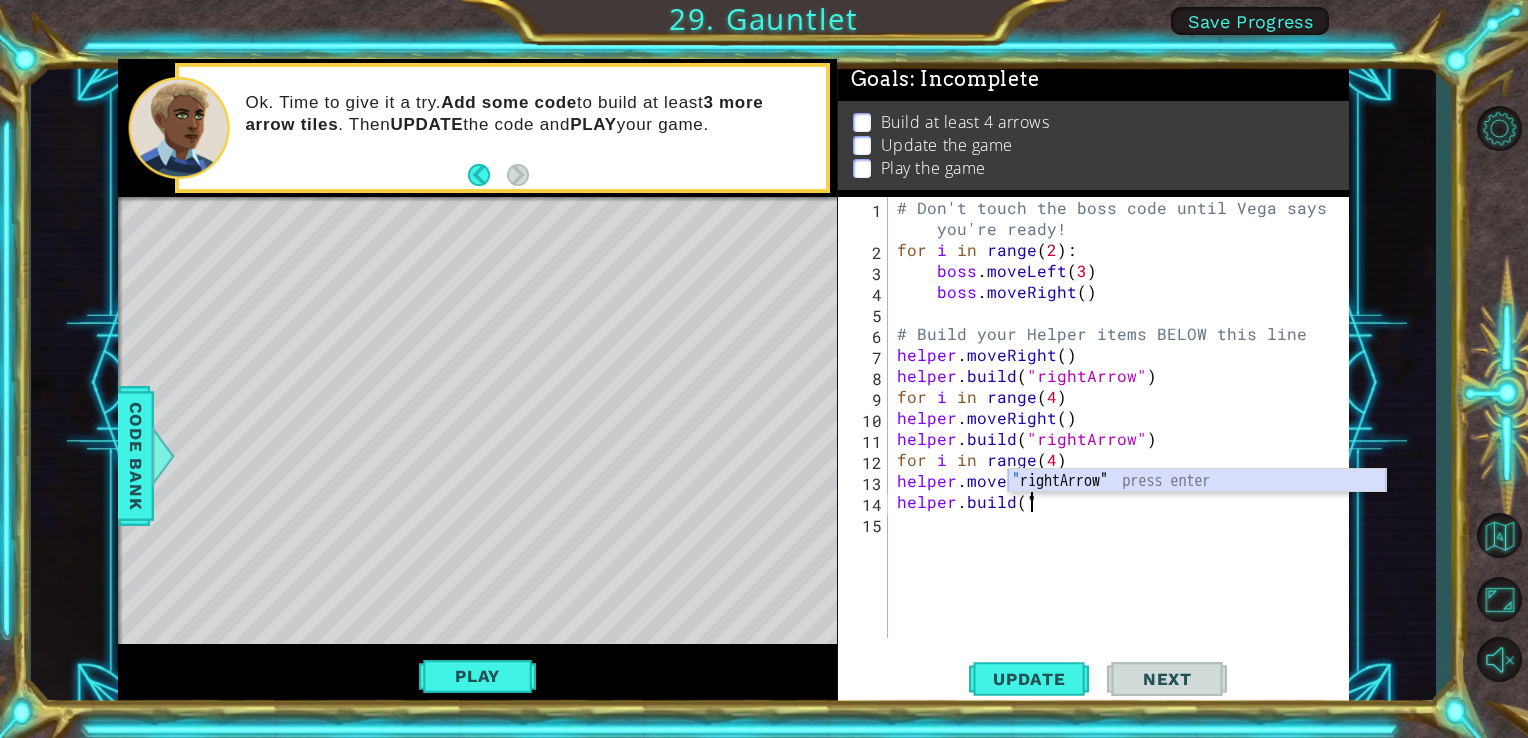click on "" rightArrow" press enter" at bounding box center (1197, 505) 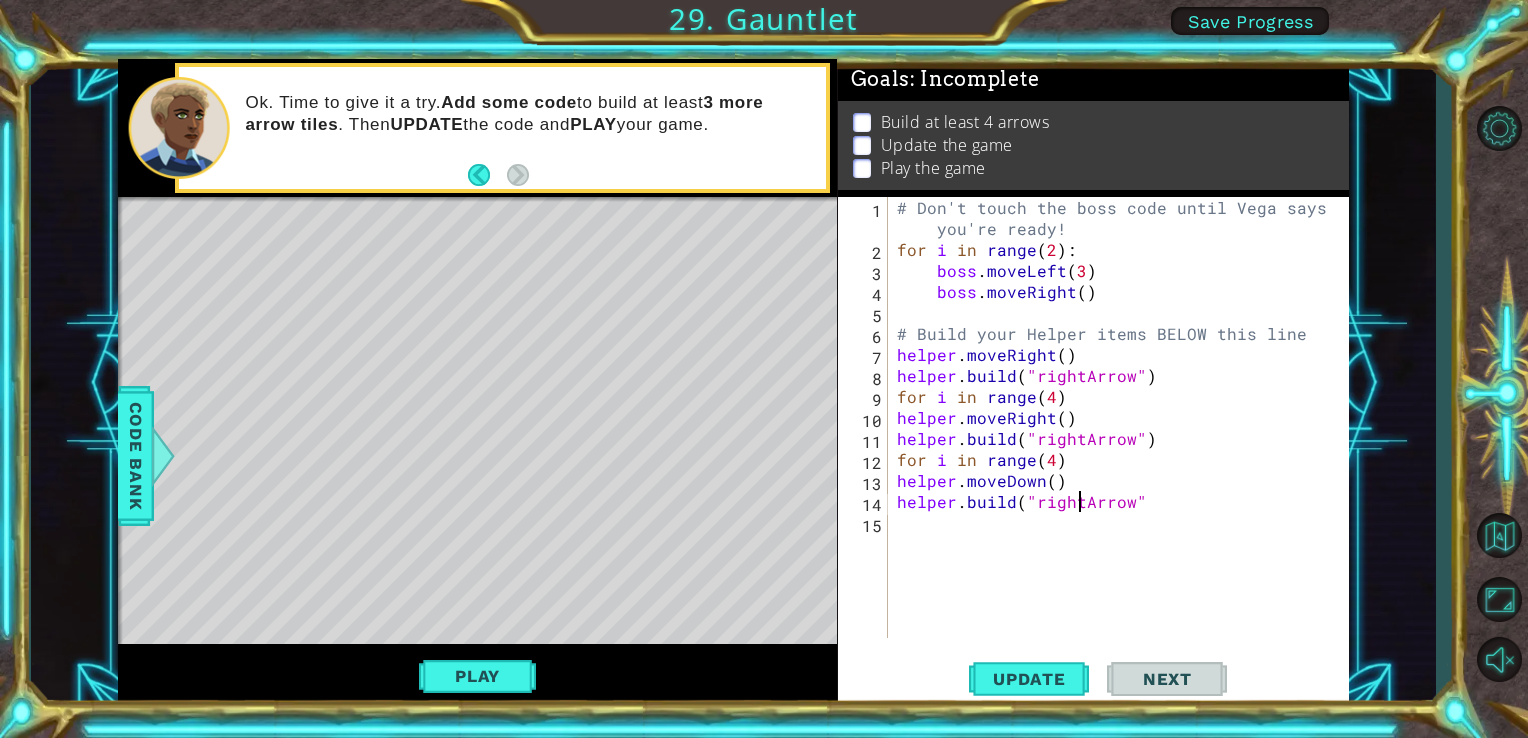click on "# Don't touch the boss code until Vega says       you're ready! for   i   in   range ( 2 ) :      boss . moveLeft ( 3 )      boss . moveRight ( ) # Build your Helper items BELOW this line helper . moveRight ( ) helper . build ( "rightArrow" ) for   i   in   range ( 4 ) helper . moveRight ( ) helper . build ( "rightArrow" ) for   i   in   range ( 4 ) helper . moveDown ( ) helper . build ( "rightArrow"" at bounding box center (1124, 449) 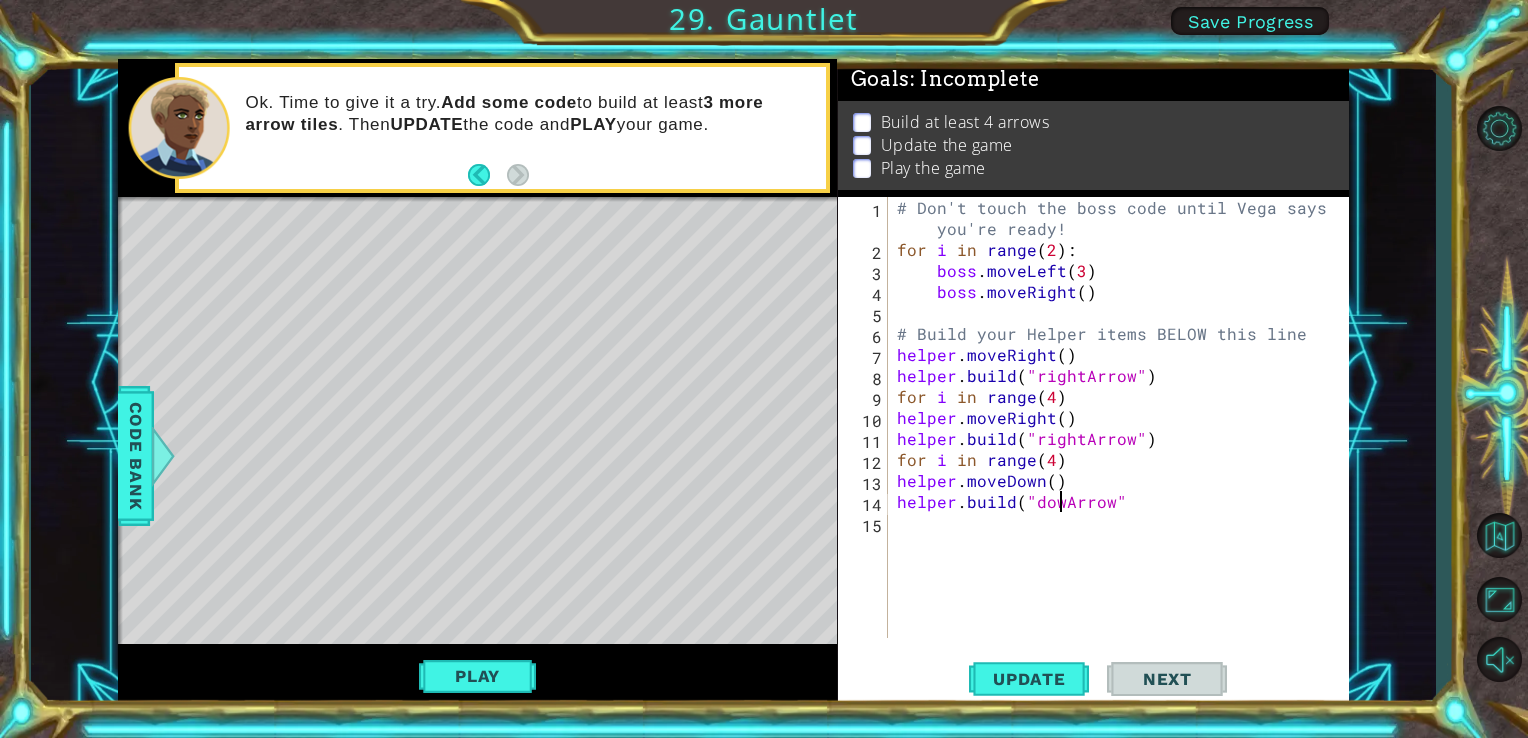 scroll, scrollTop: 0, scrollLeft: 10, axis: horizontal 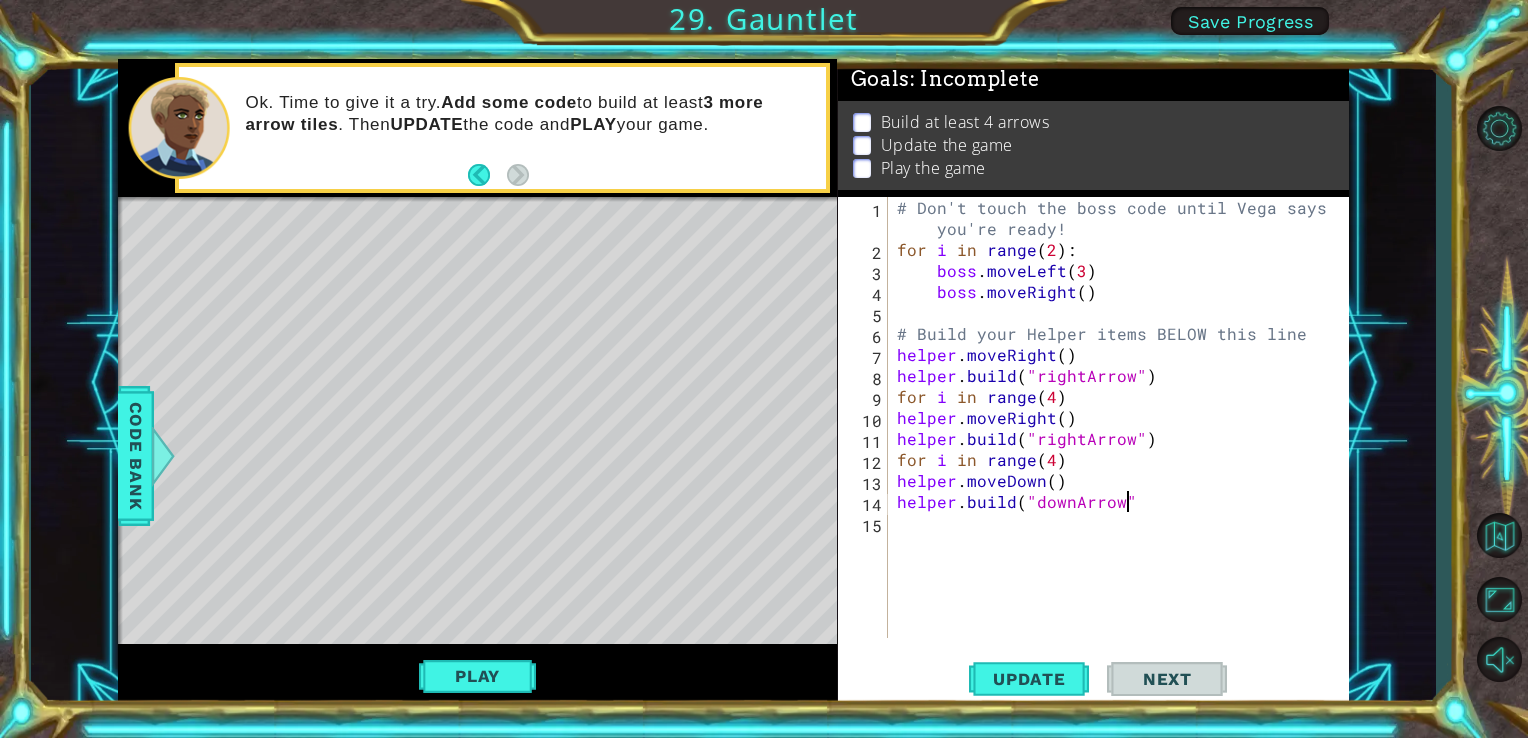 click on "# Don't touch the boss code until Vega says       you're ready! for   i   in   range ( 2 ) :      boss . moveLeft ( 3 )      boss . moveRight ( ) # Build your Helper items BELOW this line helper . moveRight ( ) helper . build ( "rightArrow" ) for   i   in   range ( 4 ) helper . moveRight ( ) helper . build ( "rightArrow" ) for   i   in   range ( 4 ) helper . moveDown ( ) helper . build ( "downArrow"" at bounding box center [1124, 449] 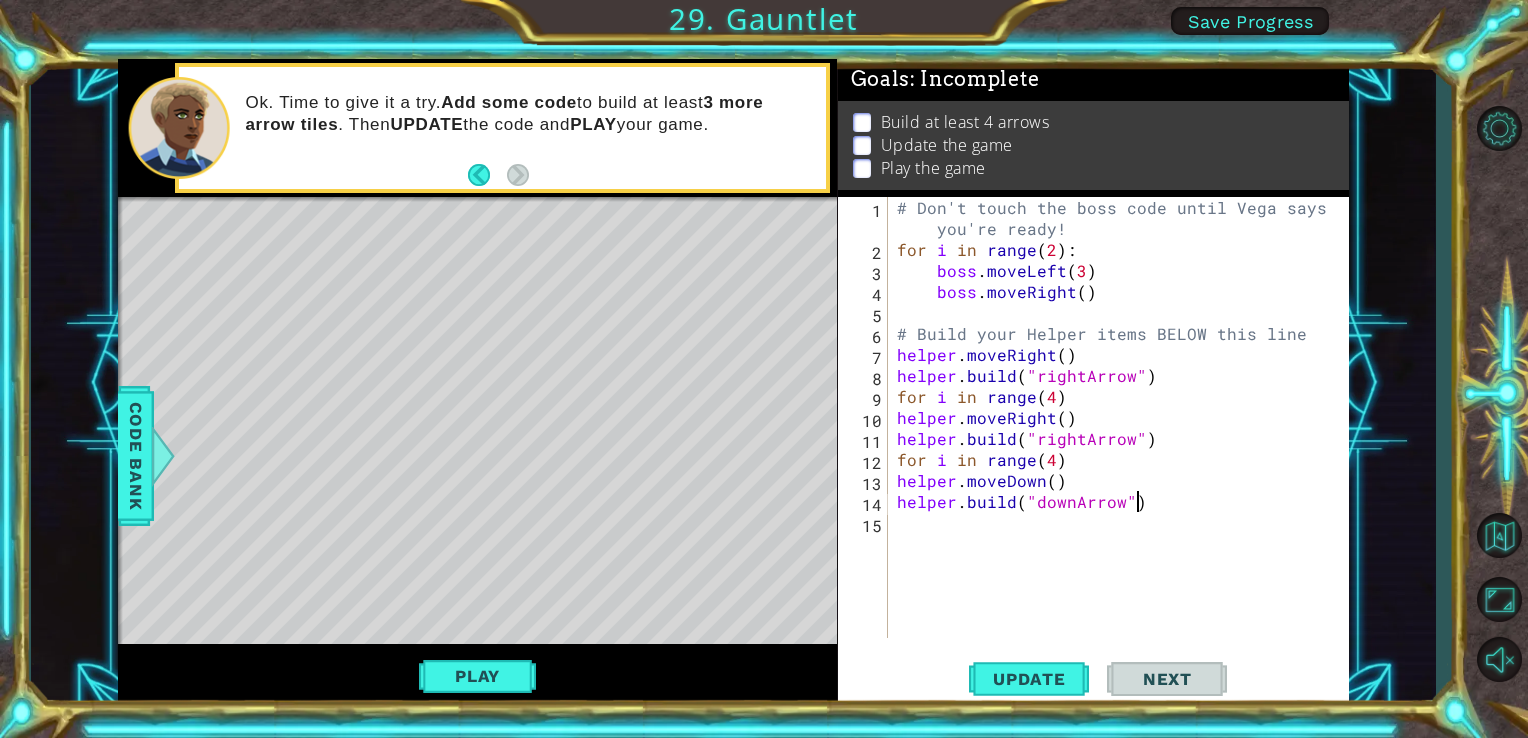scroll, scrollTop: 0, scrollLeft: 13, axis: horizontal 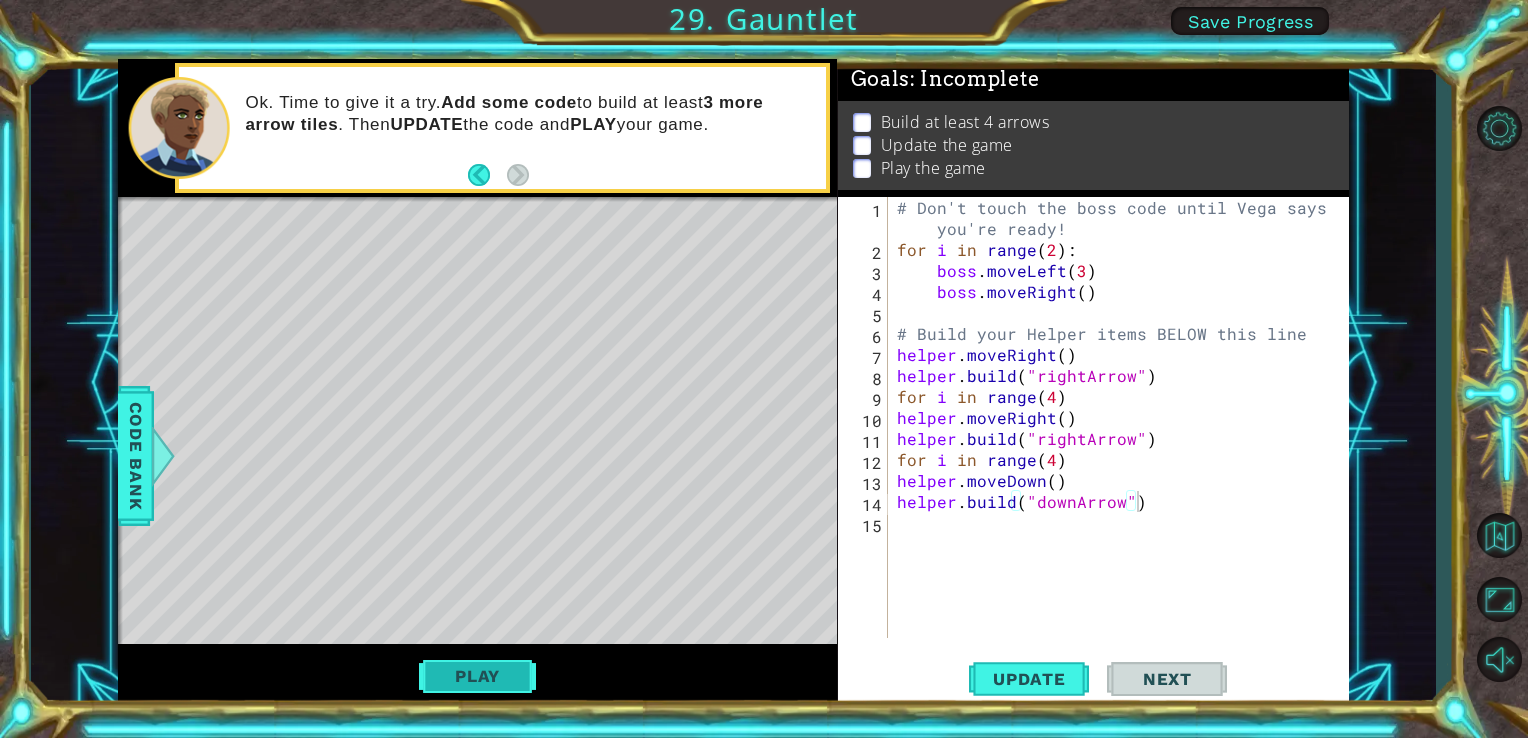 click on "Play" at bounding box center (477, 676) 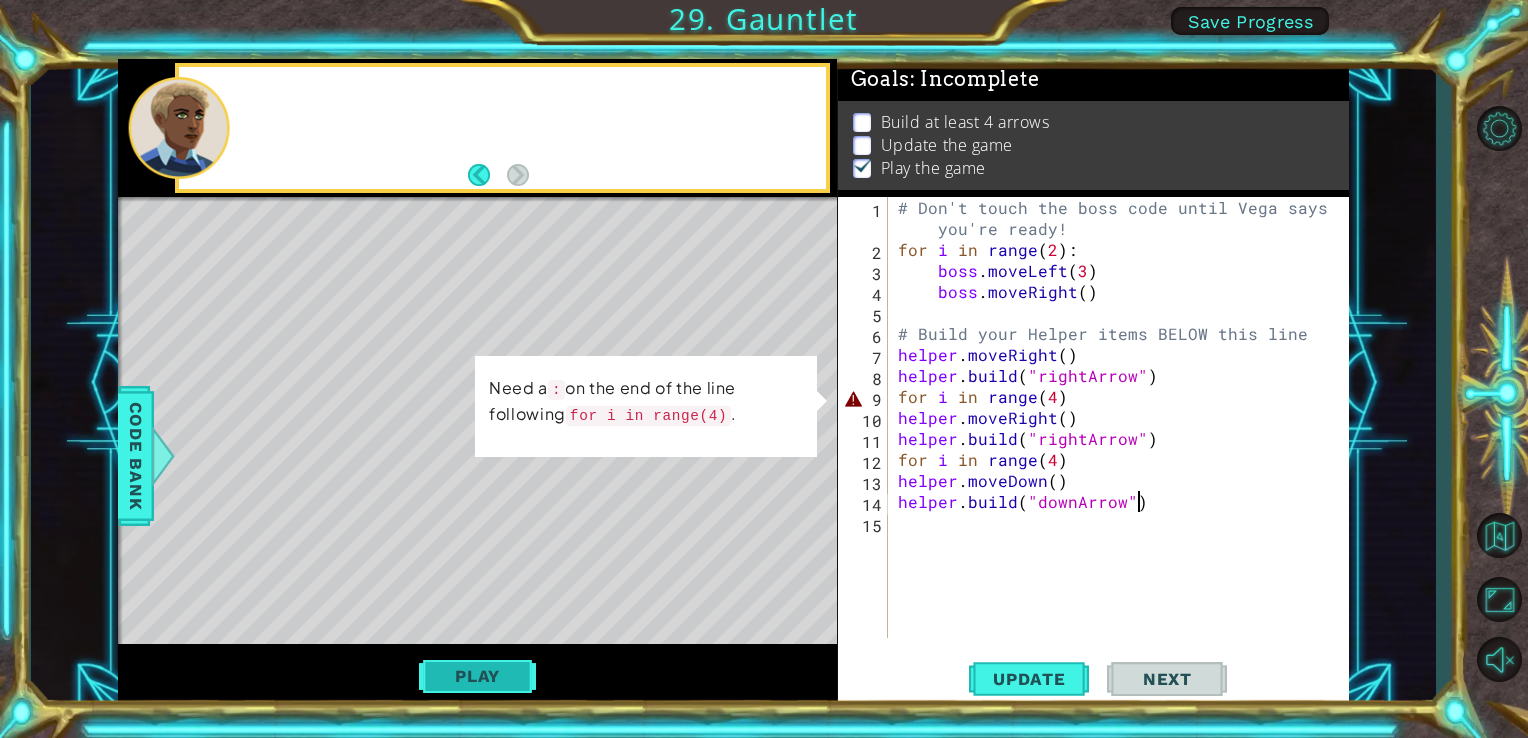 scroll, scrollTop: 8, scrollLeft: 0, axis: vertical 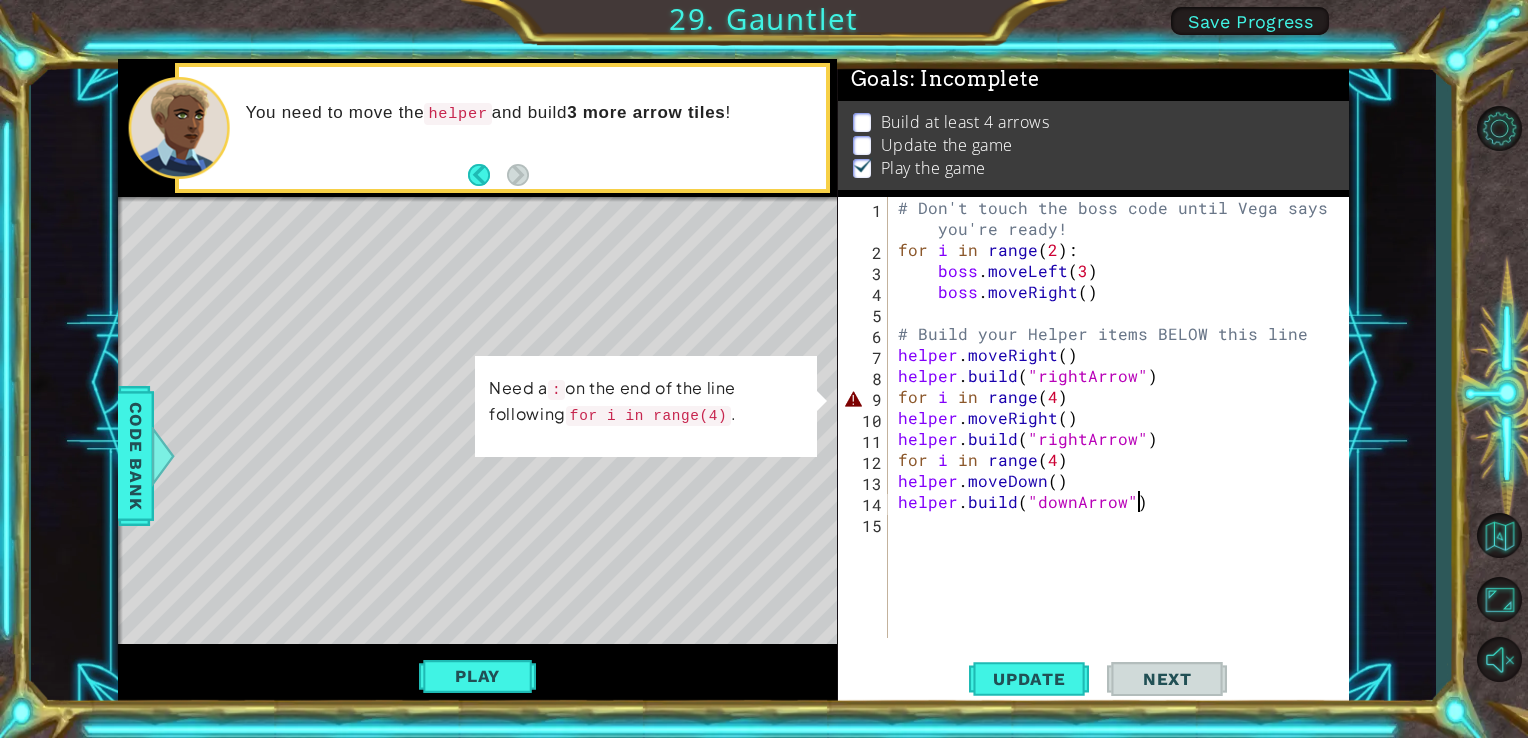 click on "# Don't touch the boss code until Vega says       you're ready! for   i   in   range ( 2 ) :      boss . moveLeft ( 3 )      boss . moveRight ( ) # Build your Helper items BELOW this line helper . moveRight ( ) helper . build ( "rightArrow" ) for   i   in   range ( 4 ) helper . moveRight ( ) helper . build ( "rightArrow" ) for   i   in   range ( 4 ) helper . moveDown ( ) helper . build ( "downArrow" )" at bounding box center (1124, 449) 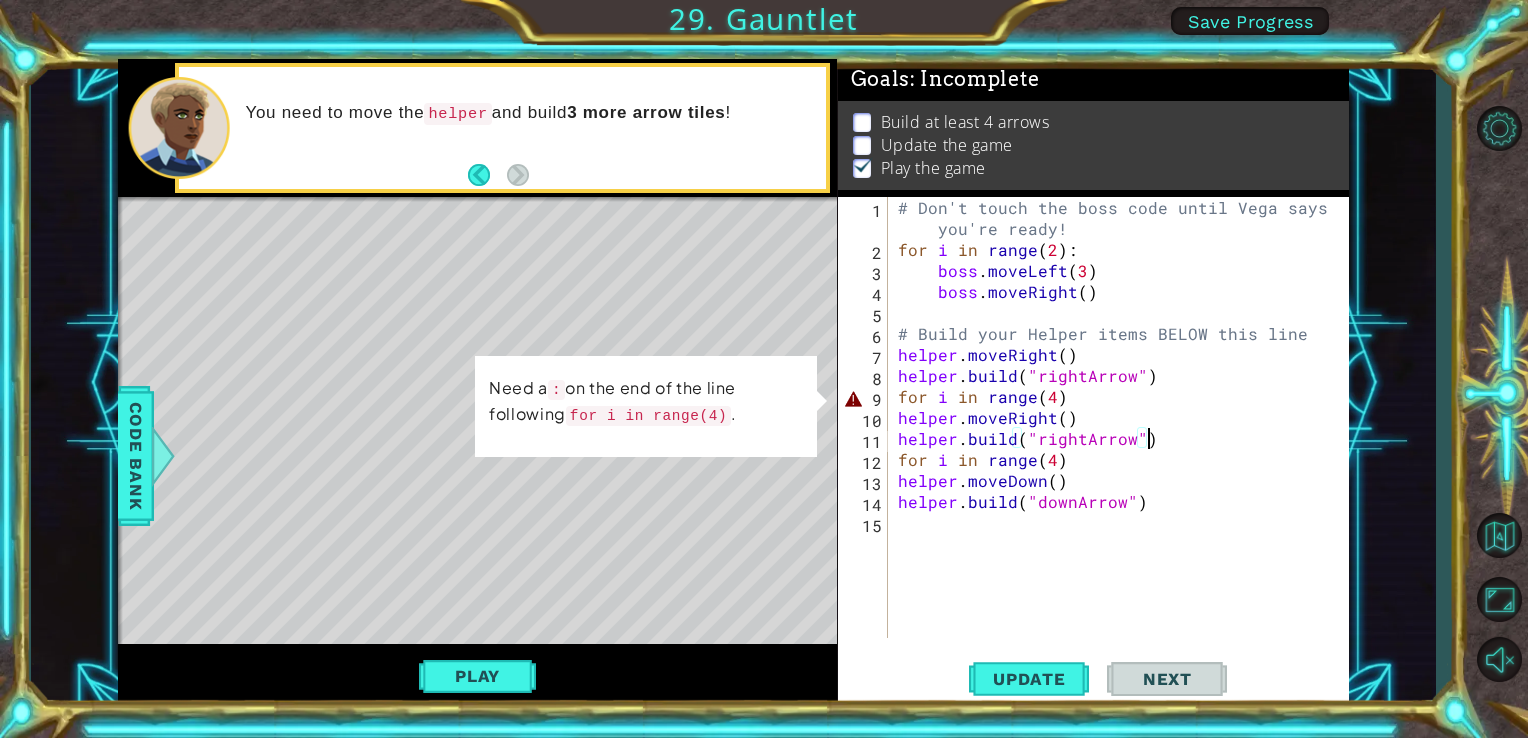 scroll, scrollTop: 0, scrollLeft: 0, axis: both 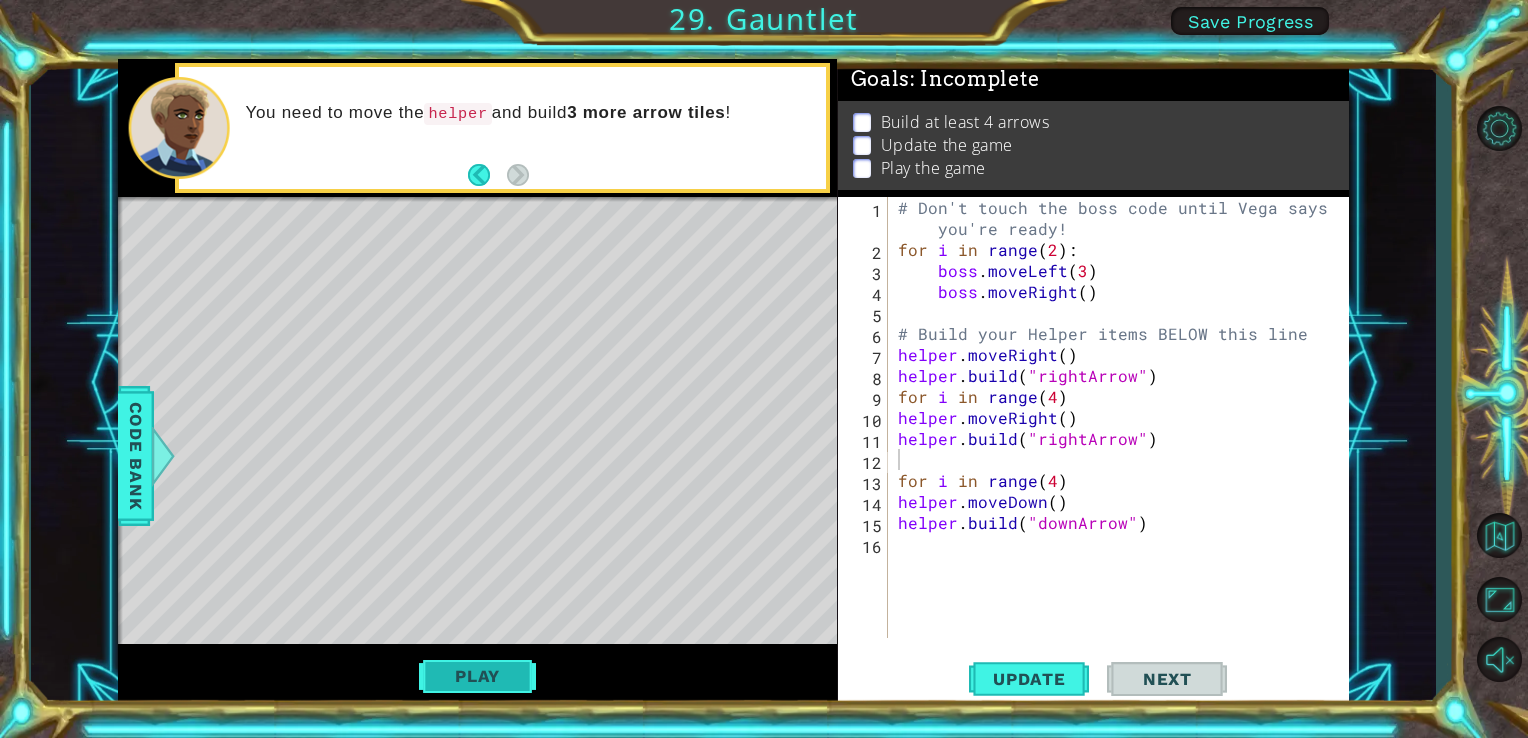 click on "Play" at bounding box center (477, 676) 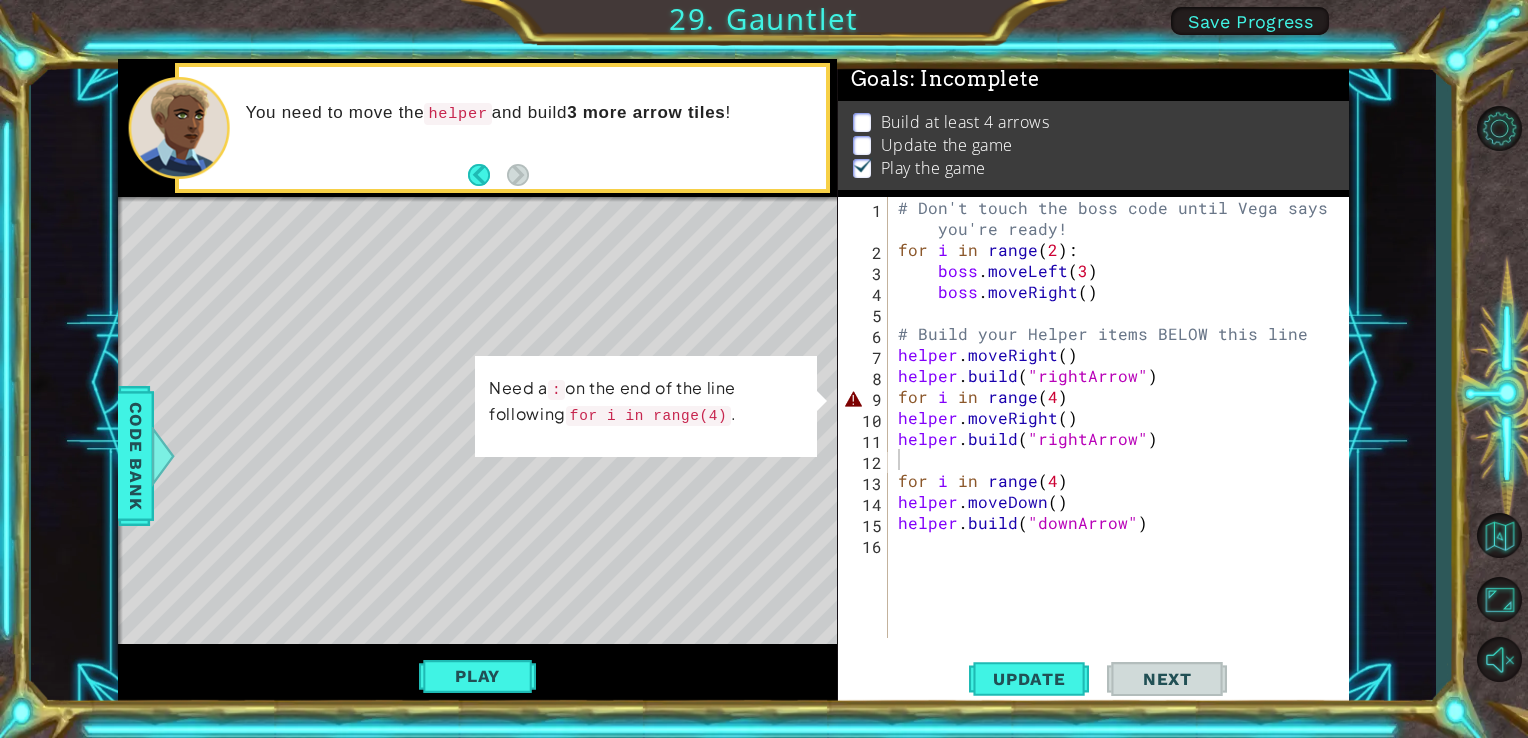 scroll, scrollTop: 8, scrollLeft: 0, axis: vertical 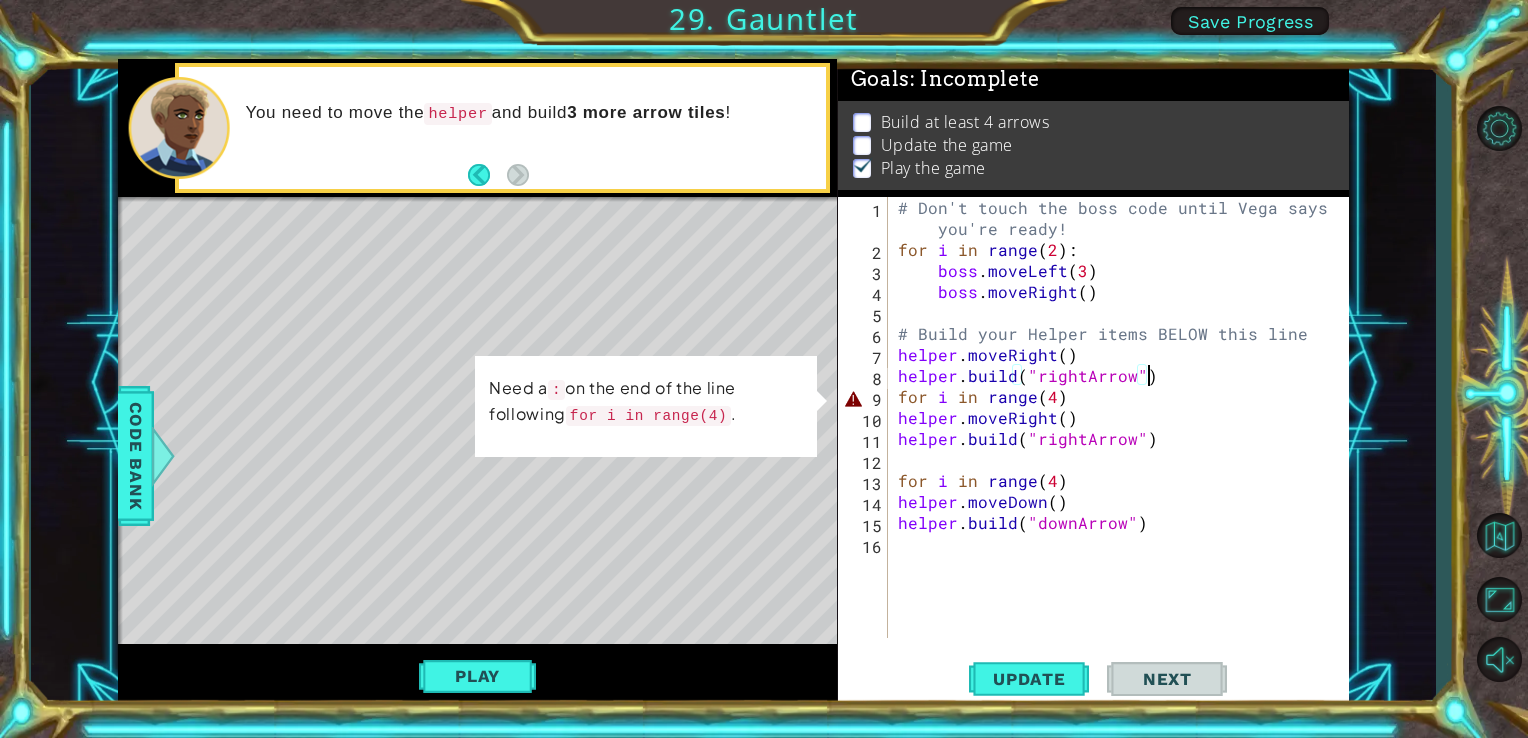 click on "# Don't touch the boss code until Vega says       you're ready! for   i   in   range ( 2 ) :      boss . moveLeft ( 3 )      boss . moveRight ( ) # Build your Helper items BELOW this line helper . moveRight ( ) helper . build ( "rightArrow" ) for   i   in   range ( 4 ) helper . moveRight ( ) helper . build ( "rightArrow" ) for   i   in   range ( 4 ) helper . moveDown ( ) helper . build ( "downArrow" )" at bounding box center (1124, 449) 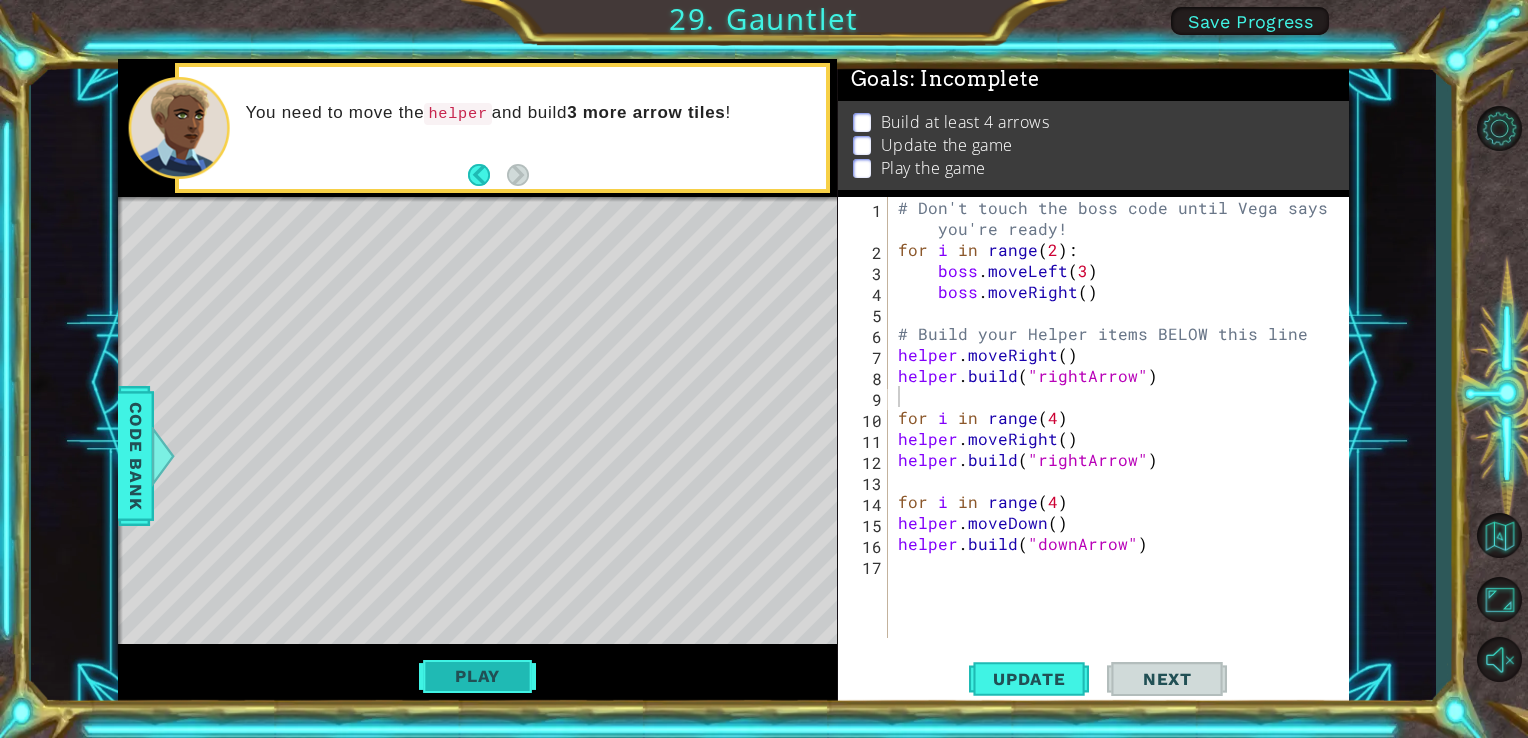 click on "Play" at bounding box center (477, 676) 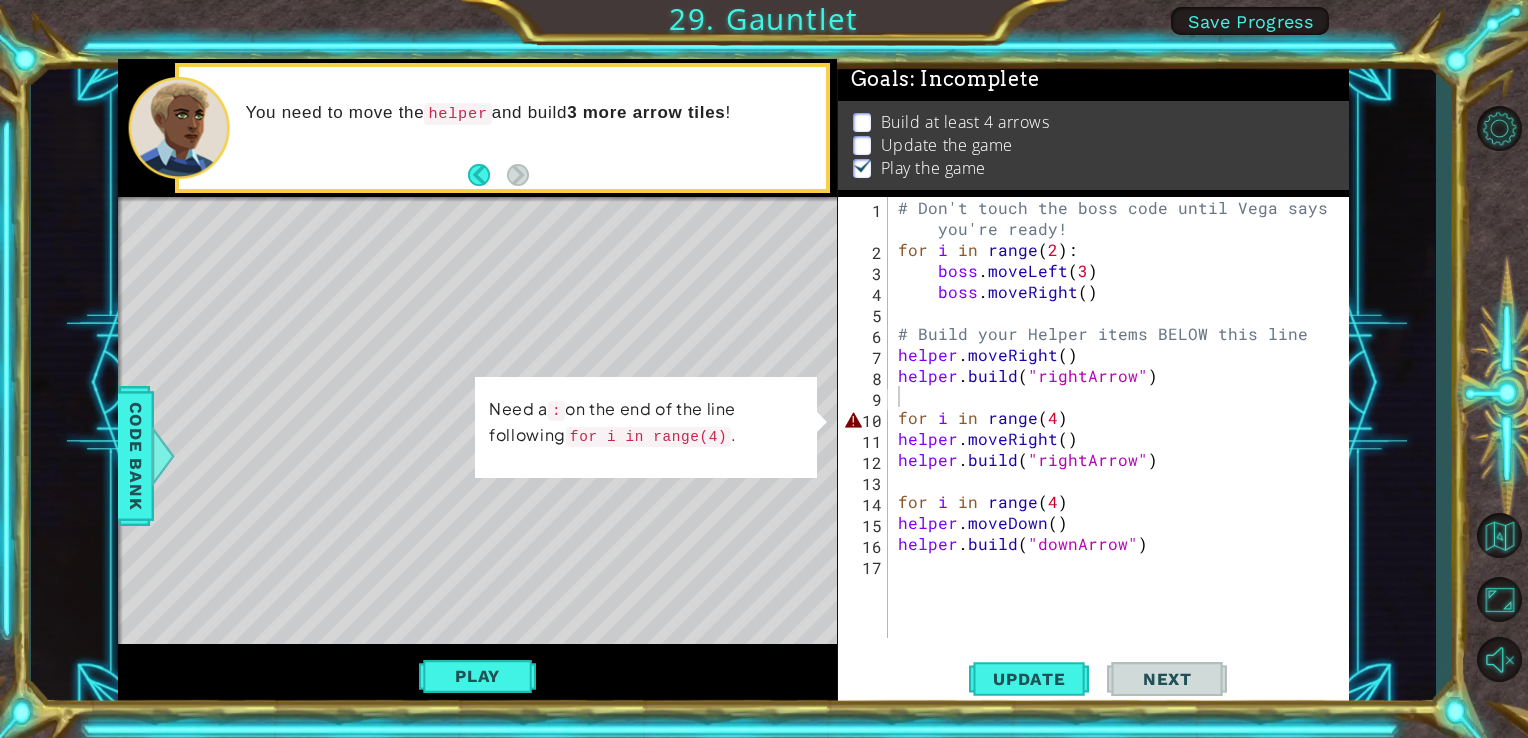 scroll, scrollTop: 8, scrollLeft: 0, axis: vertical 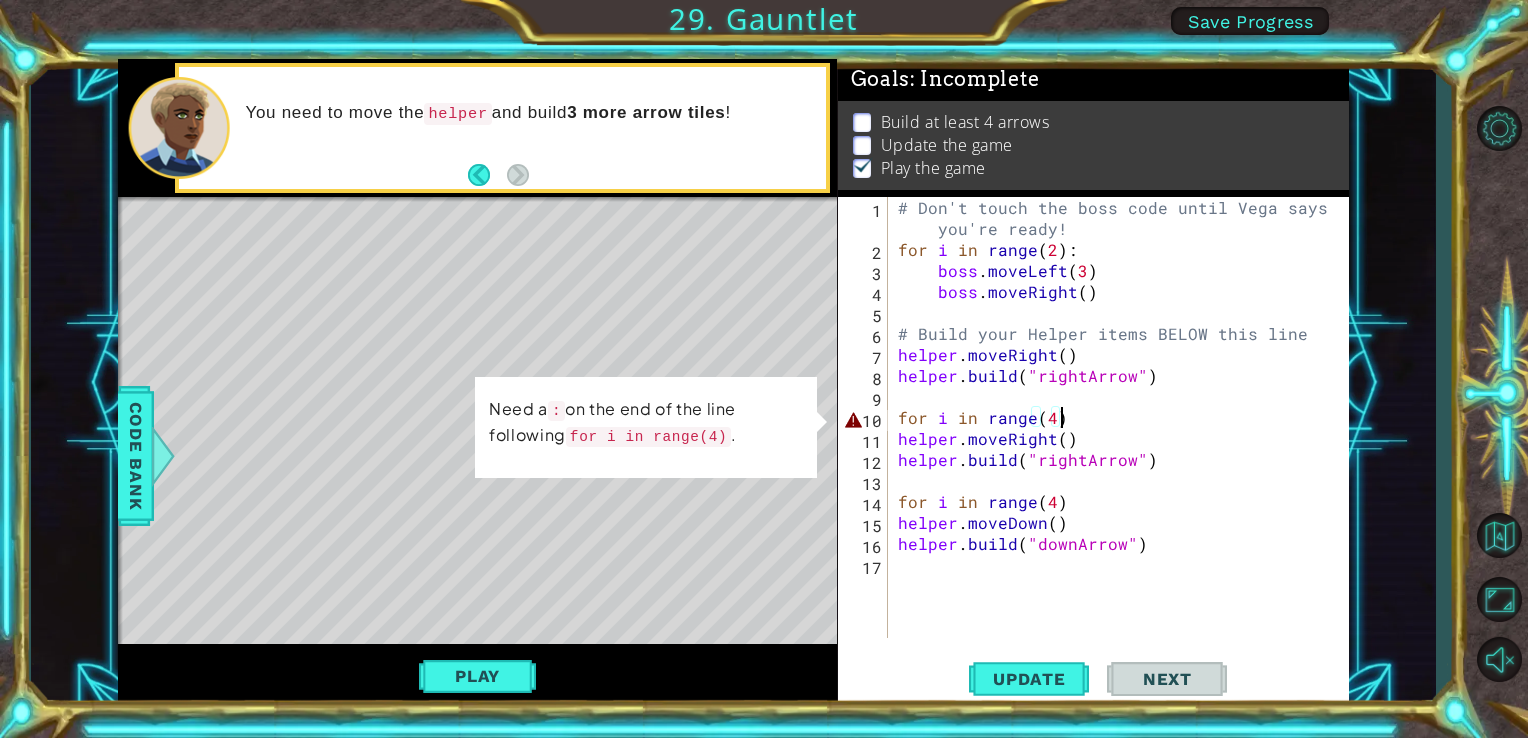 click on "# Don't touch the boss code until Vega says       you're ready! for   i   in   range ( 2 ) :      boss . moveLeft ( 3 )      boss . moveRight ( ) # Build your Helper items BELOW this line helper . moveRight ( ) helper . build ( "rightArrow" ) for   i   in   range ( 4 ) helper . moveRight ( ) helper . build ( "rightArrow" ) for   i   in   range ( 4 ) helper . moveDown ( ) helper . build ( "downArrow" )" at bounding box center [1124, 449] 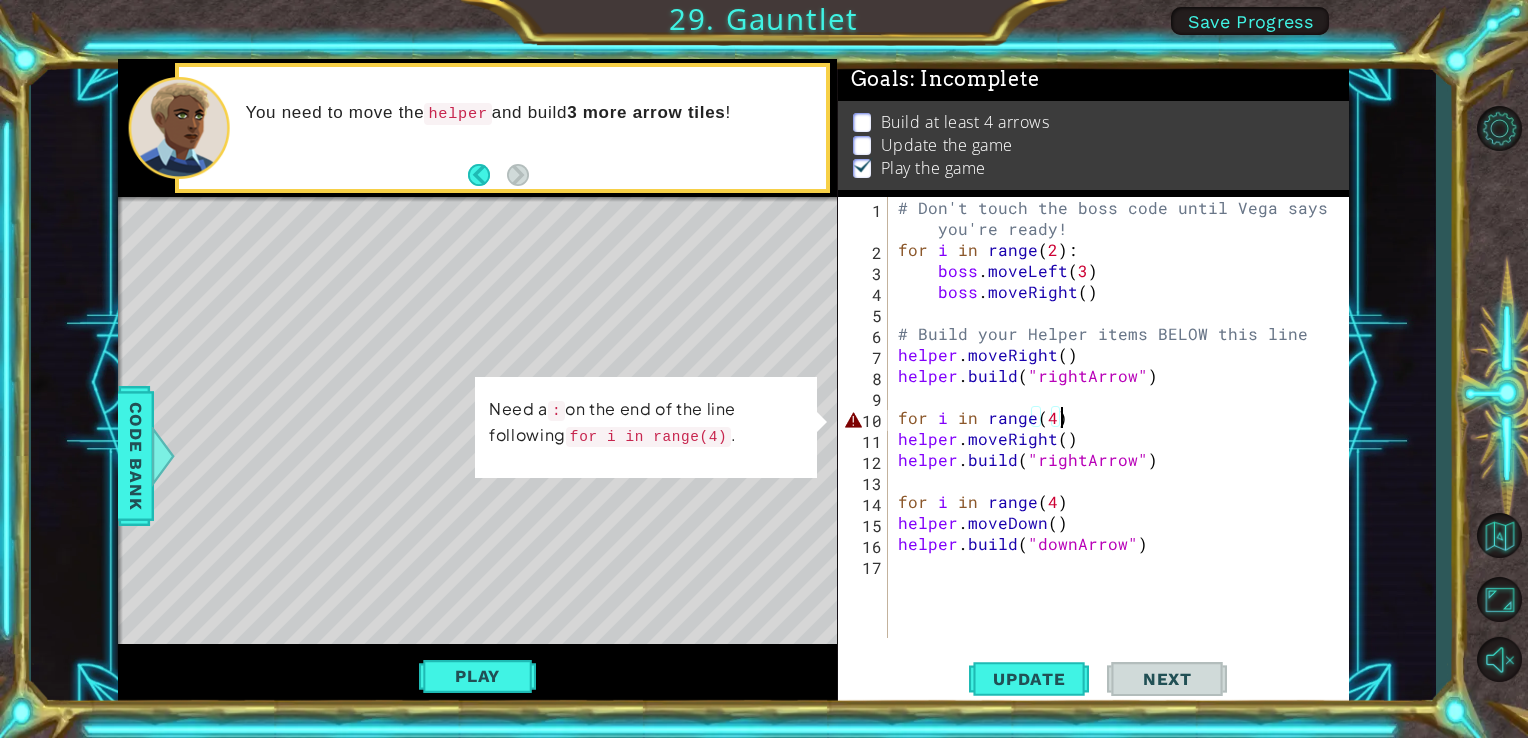scroll, scrollTop: 0, scrollLeft: 9, axis: horizontal 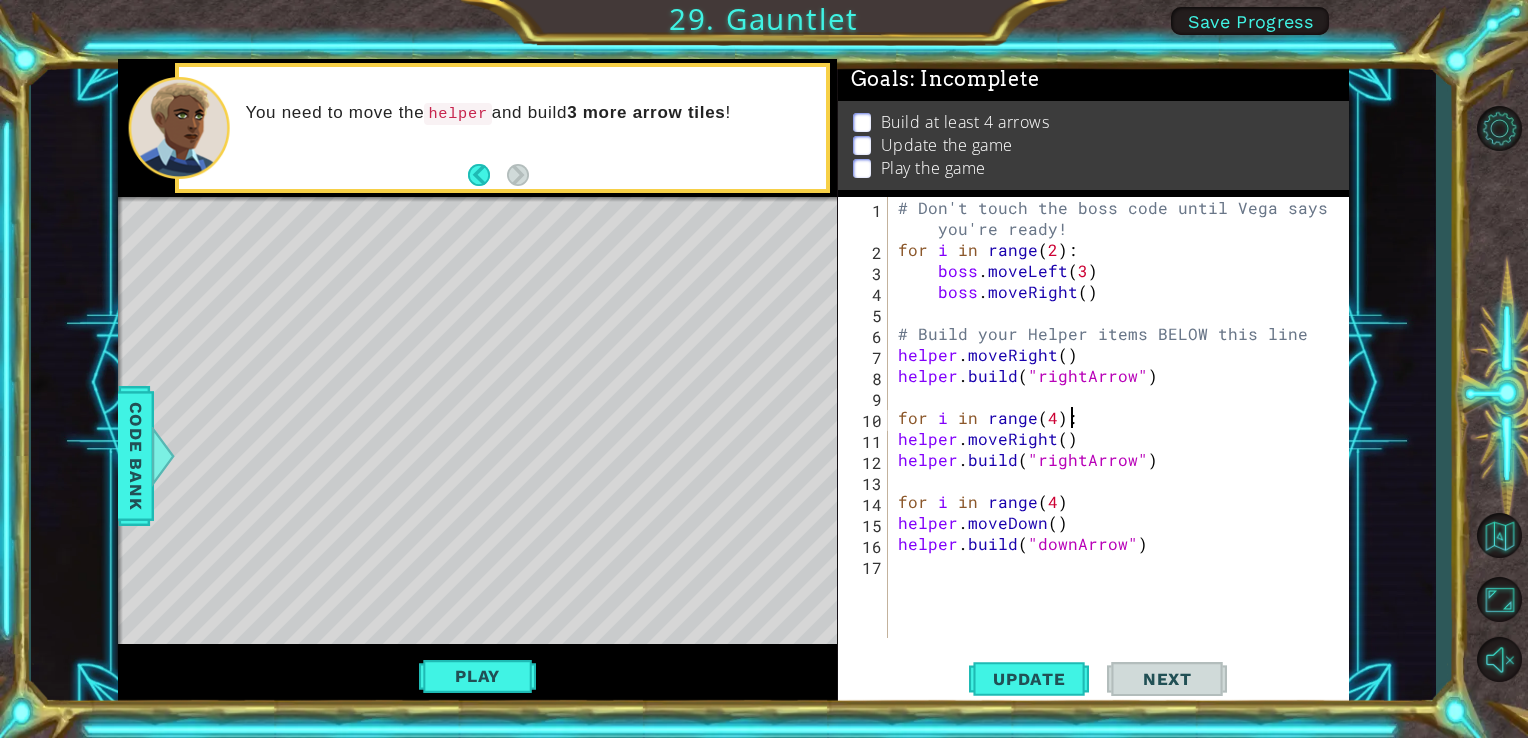 click on "# Don't touch the boss code until Vega says       you're ready! for   i   in   range ( 2 ) :      boss . moveLeft ( 3 )      boss . moveRight ( ) # Build your Helper items BELOW this line helper . moveRight ( ) helper . build ( "rightArrow" ) for   i   in   range ( 4 ) : helper . moveRight ( ) helper . build ( "rightArrow" ) for   i   in   range ( 4 ) helper . moveDown ( ) helper . build ( "downArrow" )" at bounding box center [1124, 449] 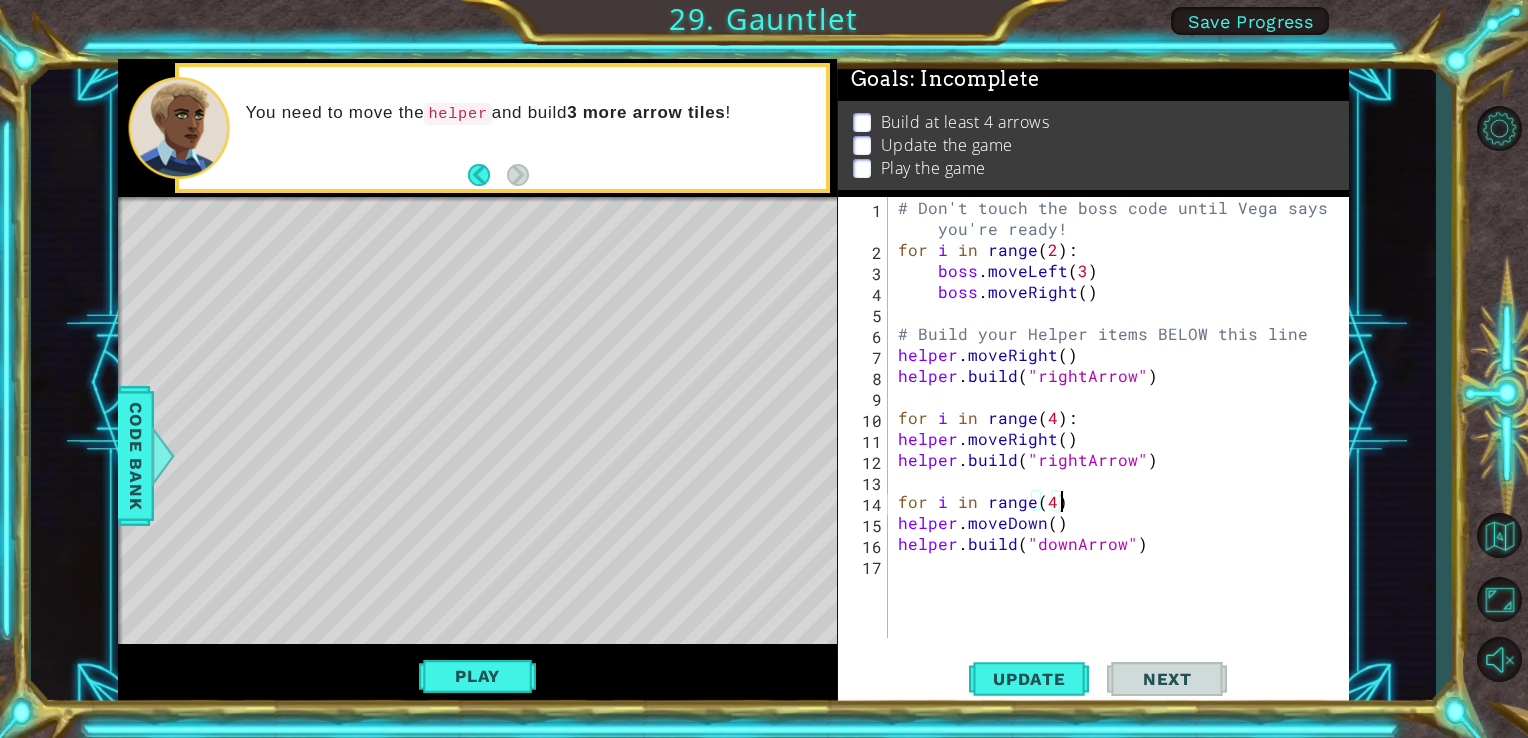 scroll, scrollTop: 0, scrollLeft: 9, axis: horizontal 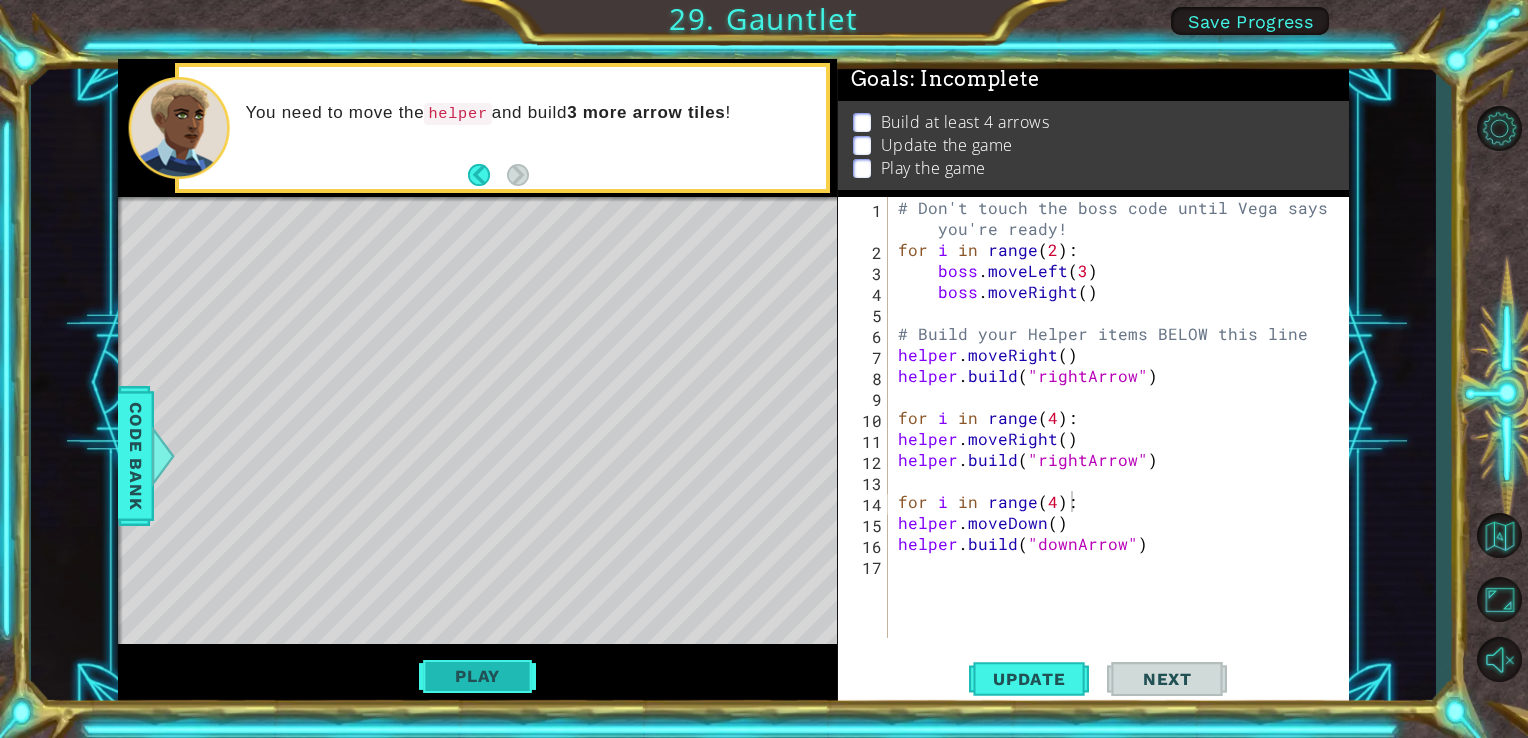 click on "Play" at bounding box center (477, 676) 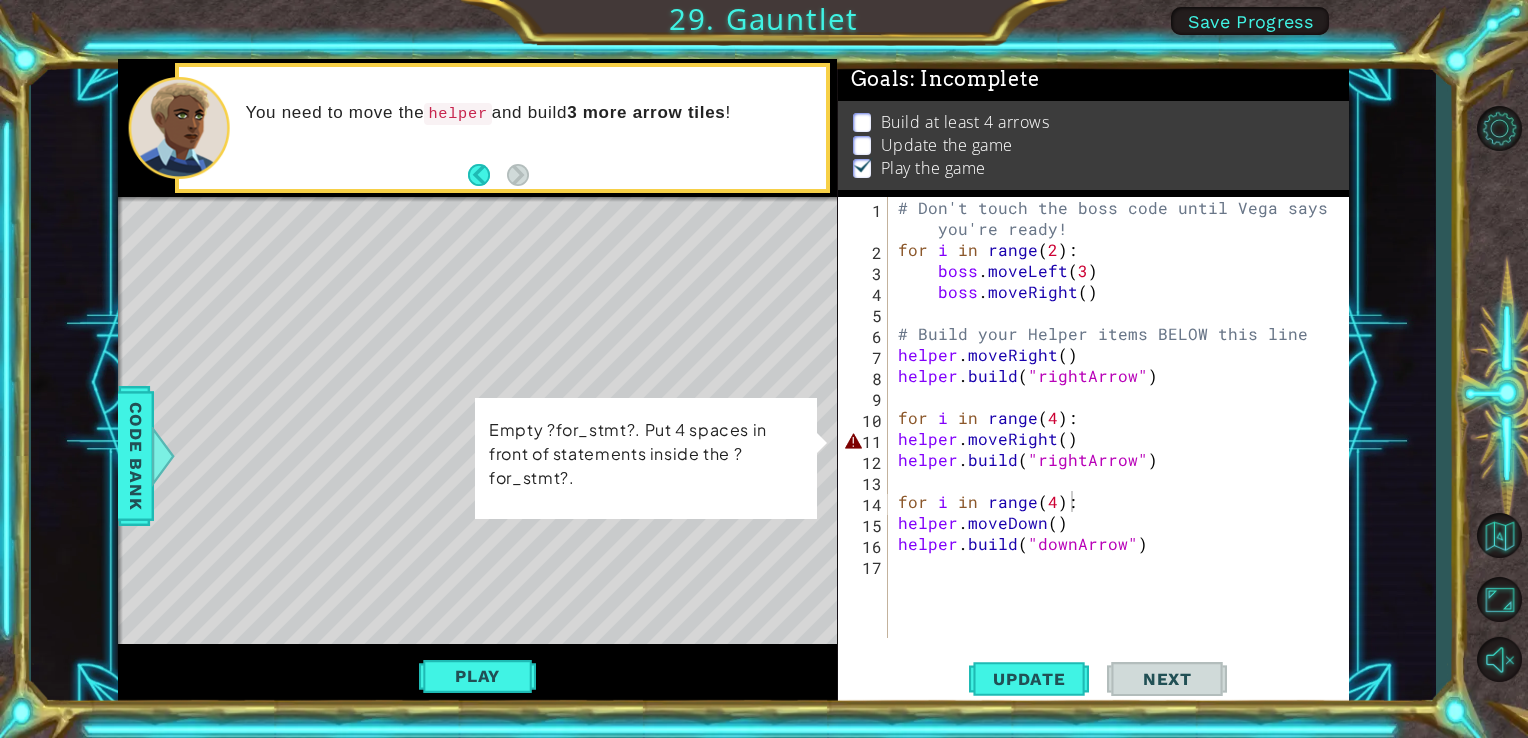 scroll, scrollTop: 8, scrollLeft: 0, axis: vertical 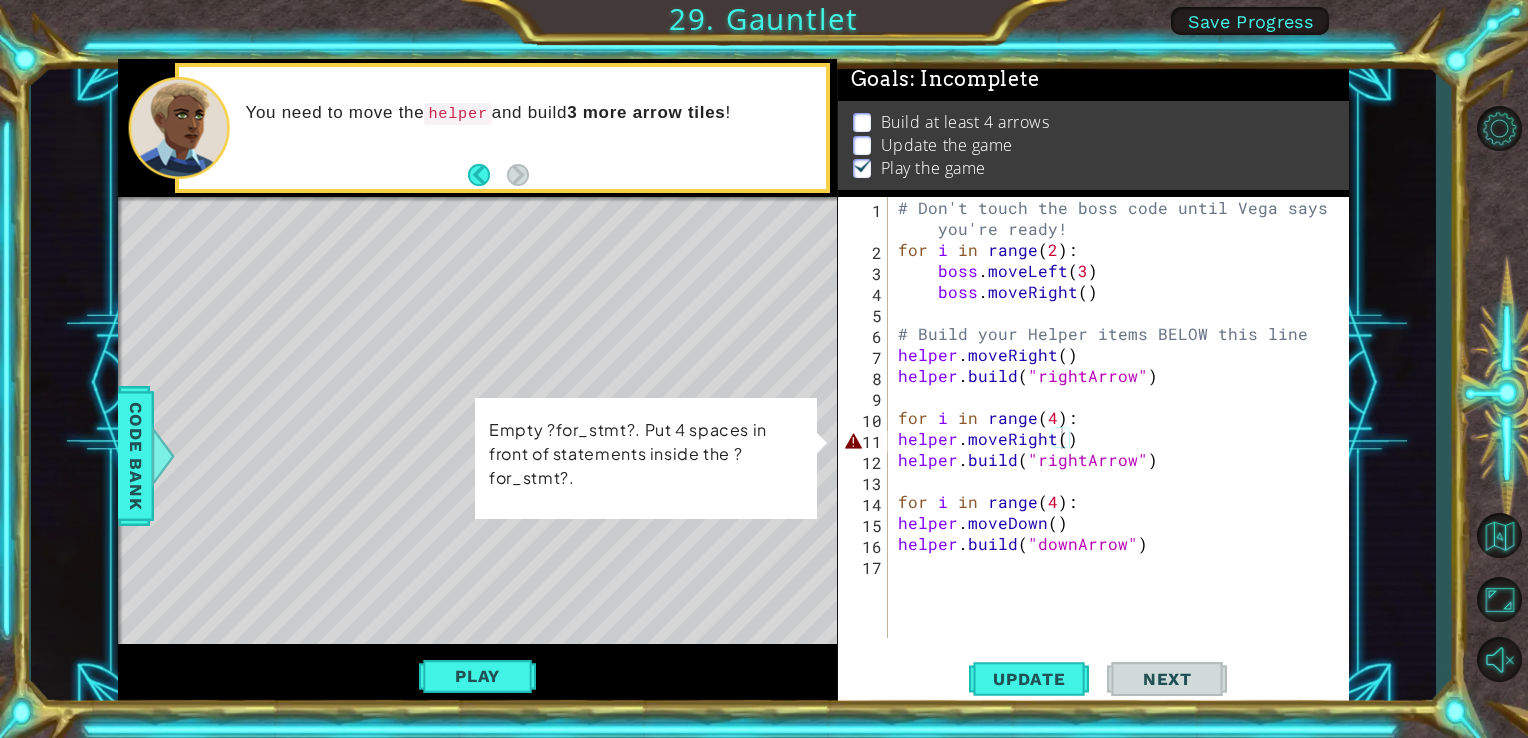click on "Empty ?for_stmt?. Put 4 spaces in front of statements inside the ?for_stmt?." at bounding box center [646, 454] 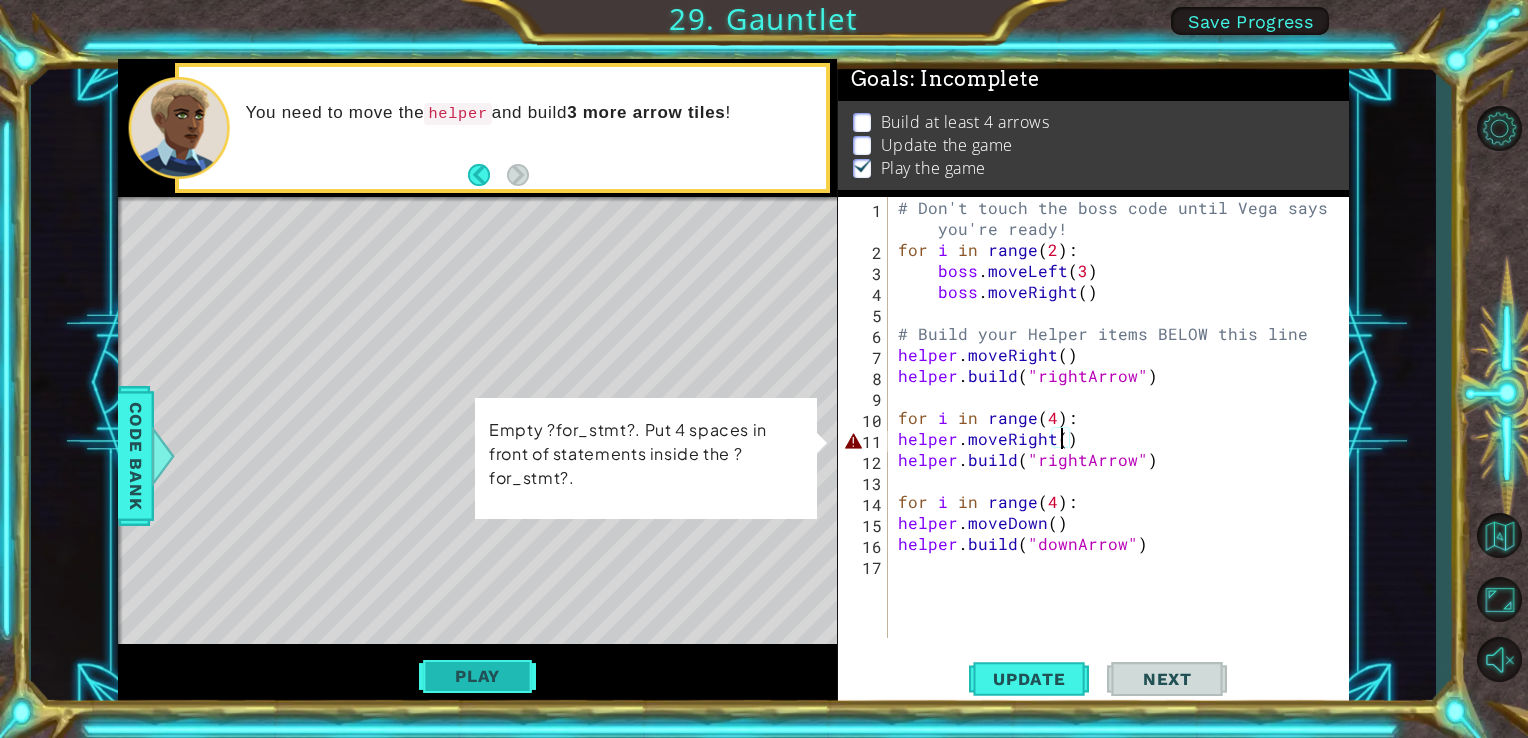 click on "Play" at bounding box center [477, 676] 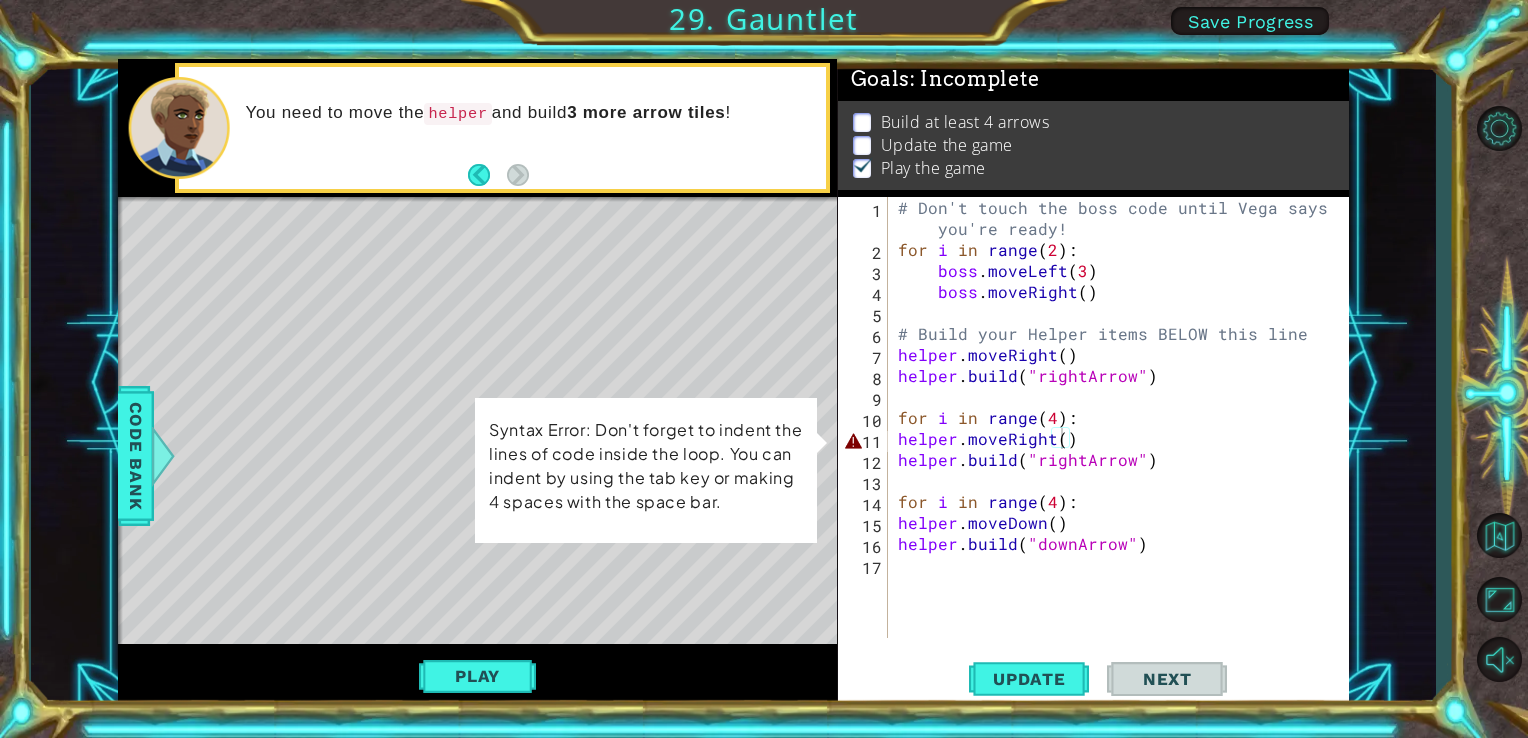 scroll, scrollTop: 8, scrollLeft: 0, axis: vertical 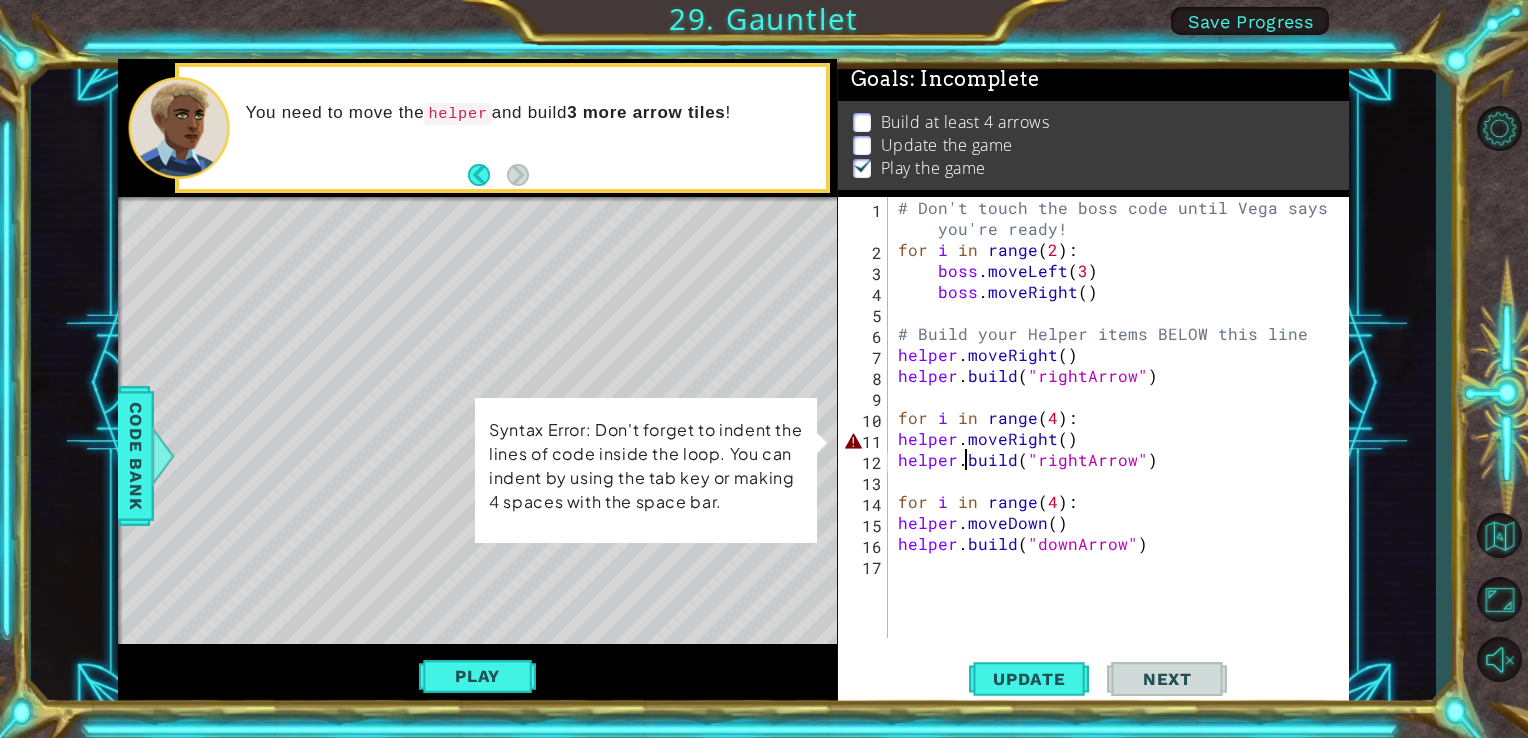 click on "# Don't touch the boss code until Vega says       you're ready! for   i   in   range ( 2 ) :      boss . moveLeft ( 3 )      boss . moveRight ( ) # Build your Helper items BELOW this line helper . moveRight ( ) helper . build ( "rightArrow" ) for   i   in   range ( 4 ) : helper . moveRight ( ) helper . build ( "rightArrow" ) for   i   in   range ( 4 ) : helper . moveDown ( ) helper . build ( "downArrow" )" at bounding box center [1124, 449] 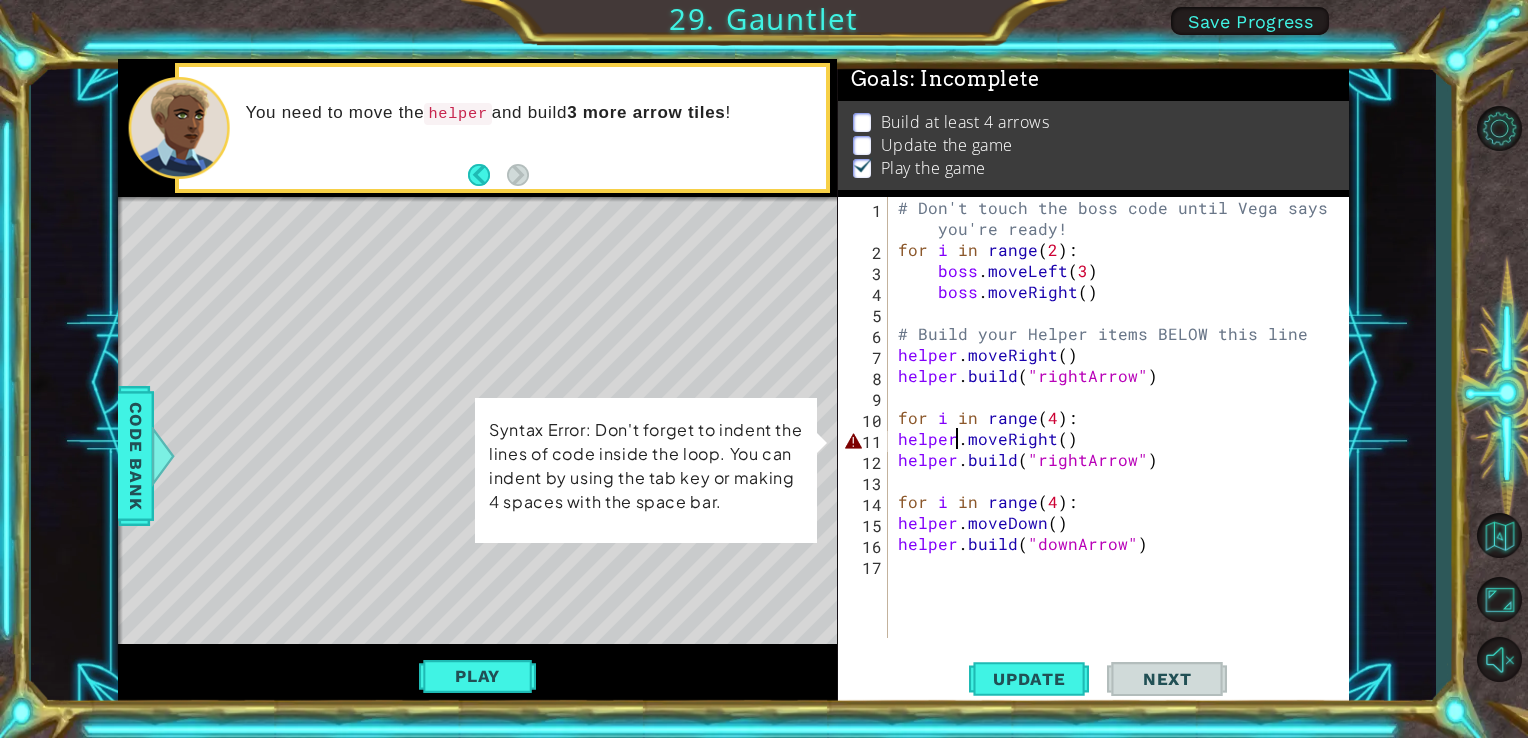 click on "# Don't touch the boss code until Vega says       you're ready! for   i   in   range ( 2 ) :      boss . moveLeft ( 3 )      boss . moveRight ( ) # Build your Helper items BELOW this line helper . moveRight ( ) helper . build ( "rightArrow" ) for   i   in   range ( 4 ) : helper . moveRight ( ) helper . build ( "rightArrow" ) for   i   in   range ( 4 ) : helper . moveDown ( ) helper . build ( "downArrow" )" at bounding box center [1124, 449] 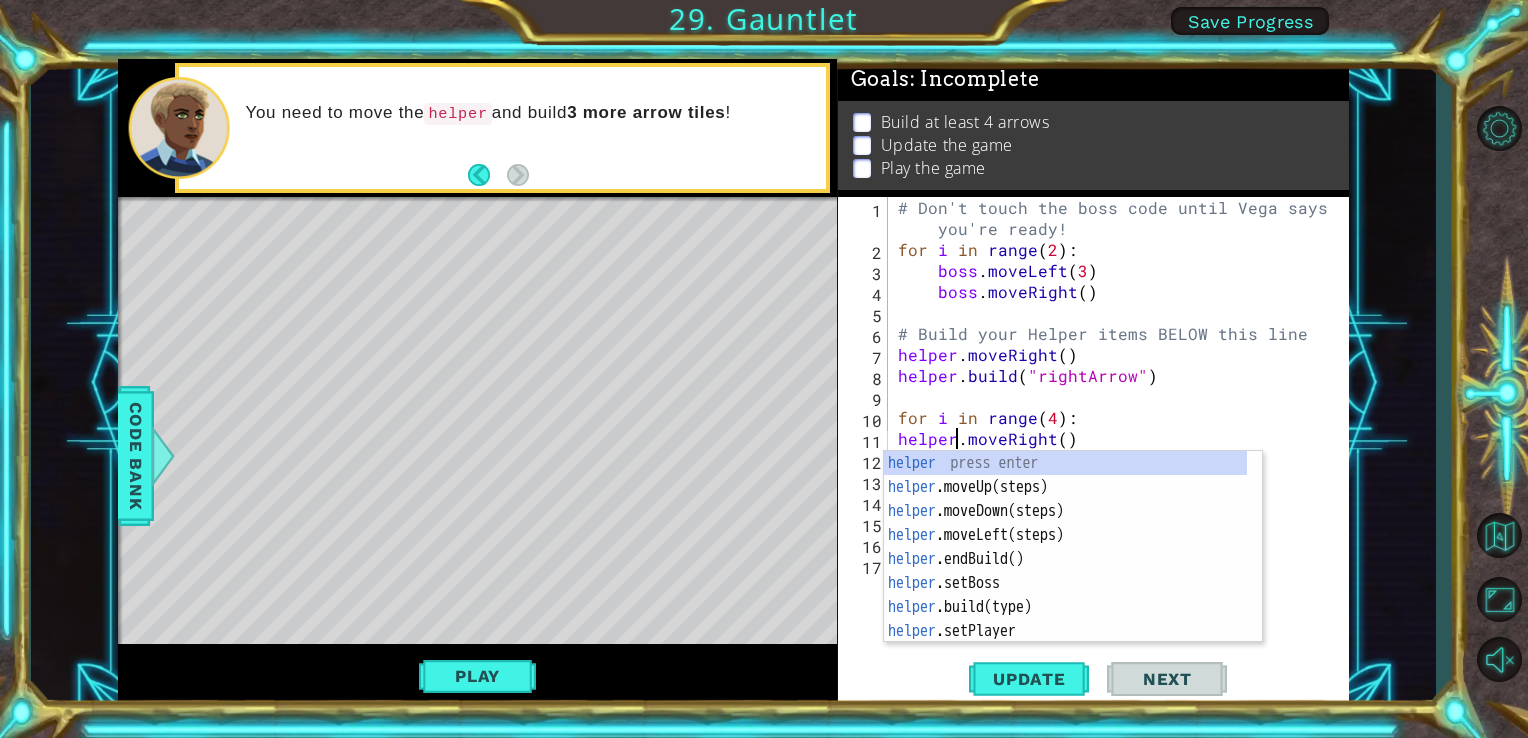 scroll, scrollTop: 0, scrollLeft: 4, axis: horizontal 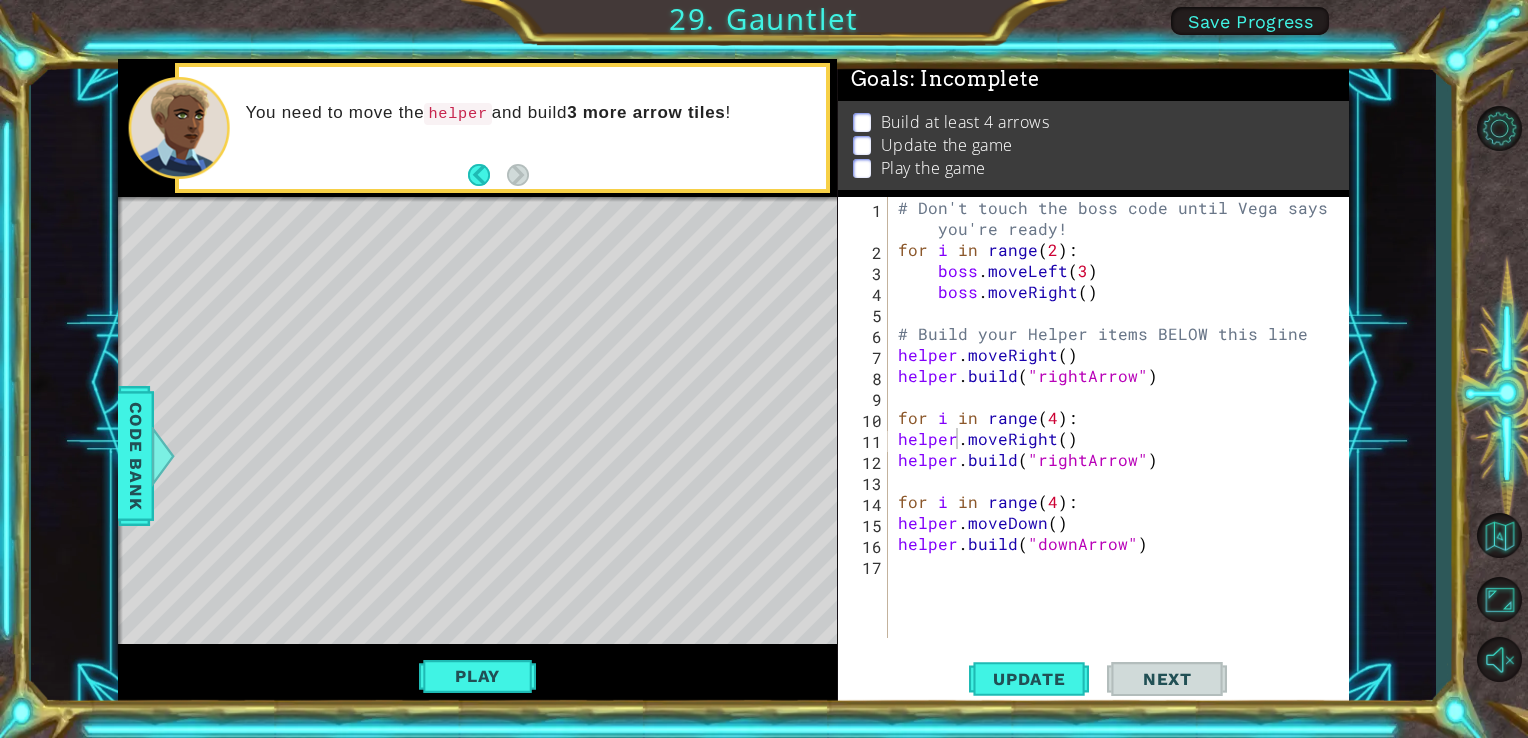 drag, startPoint x: 457, startPoint y: 674, endPoint x: 461, endPoint y: 684, distance: 10.770329 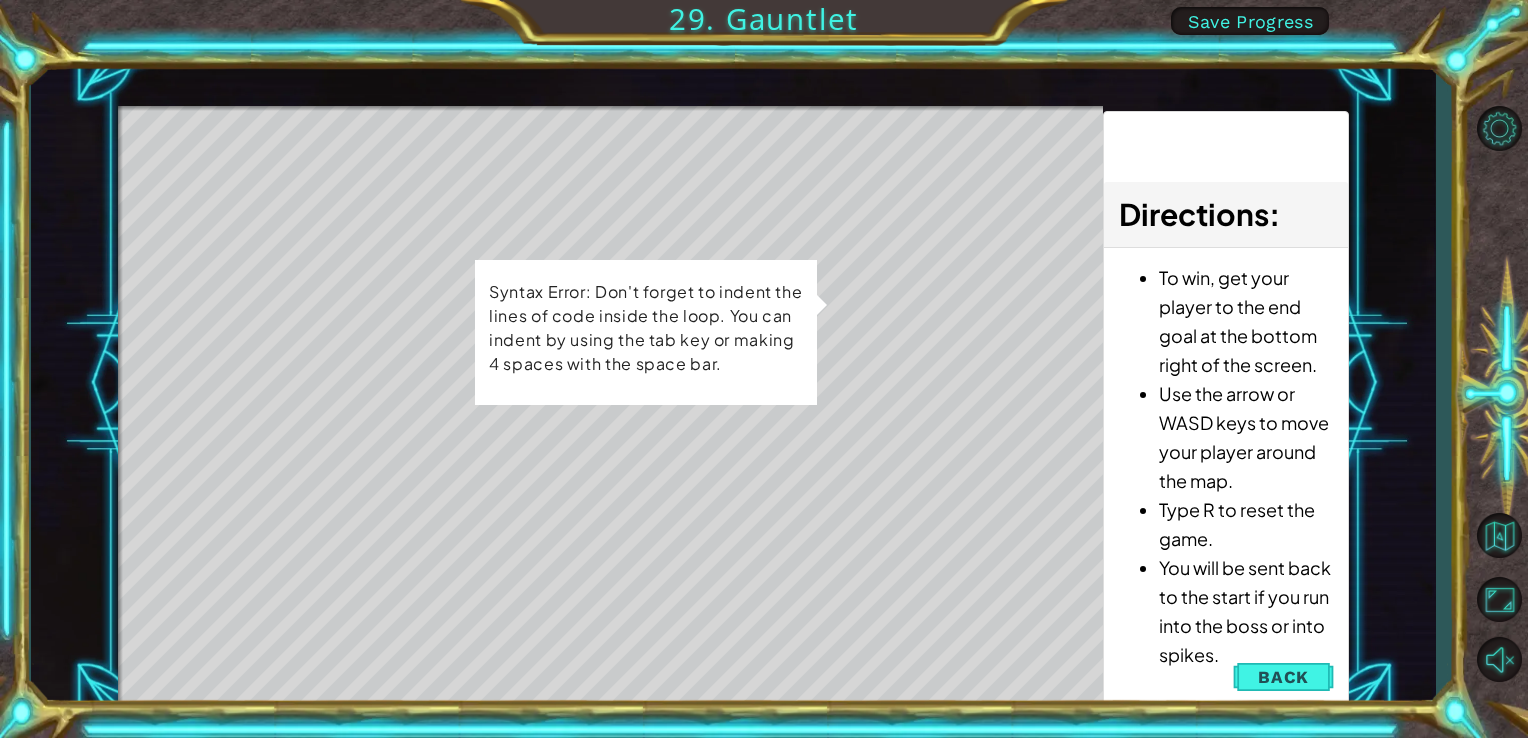 click on "Syntax Error: Don't forget to indent the lines of code inside the loop. You can indent by using the tab key or making 4 spaces with the space bar." at bounding box center (646, 327) 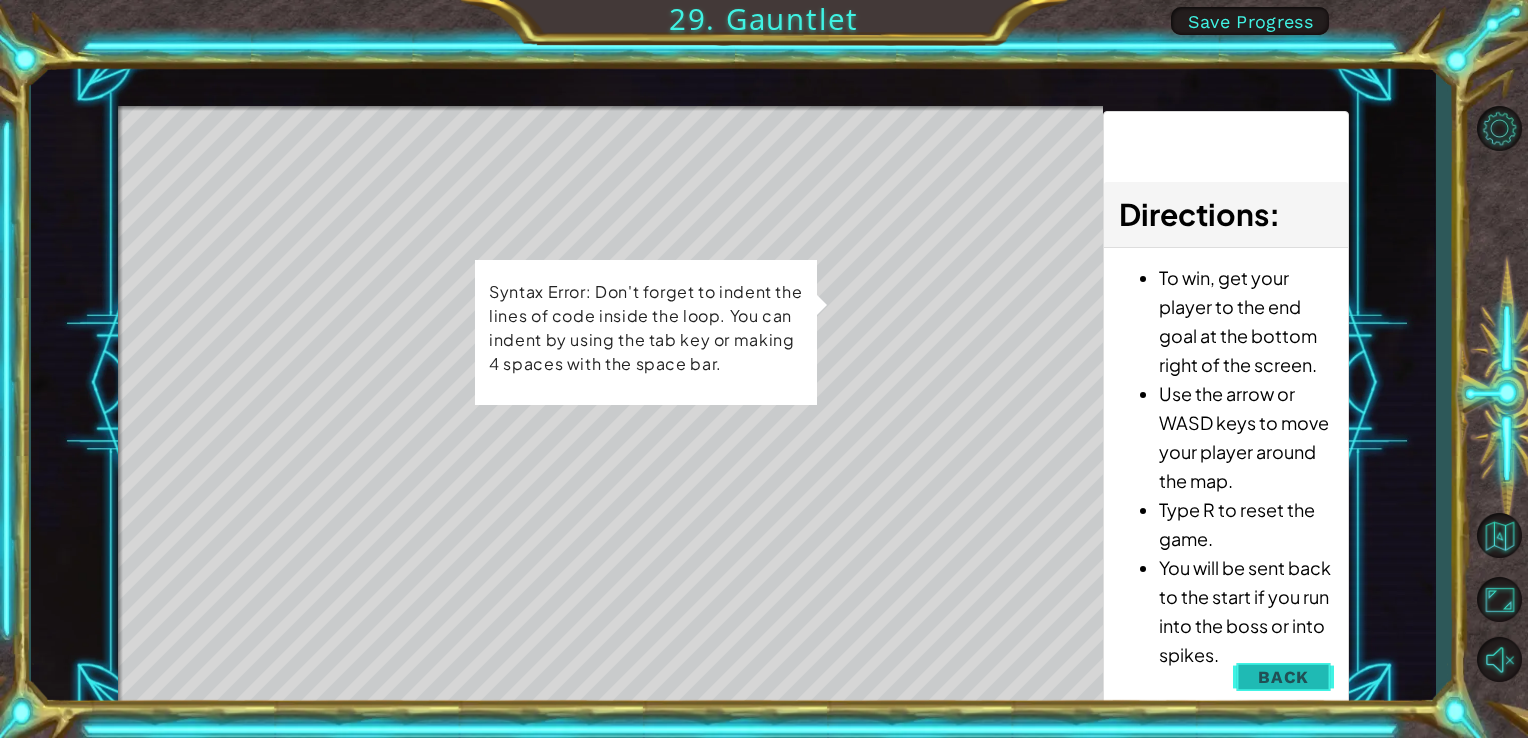 click on "Back" at bounding box center [1283, 677] 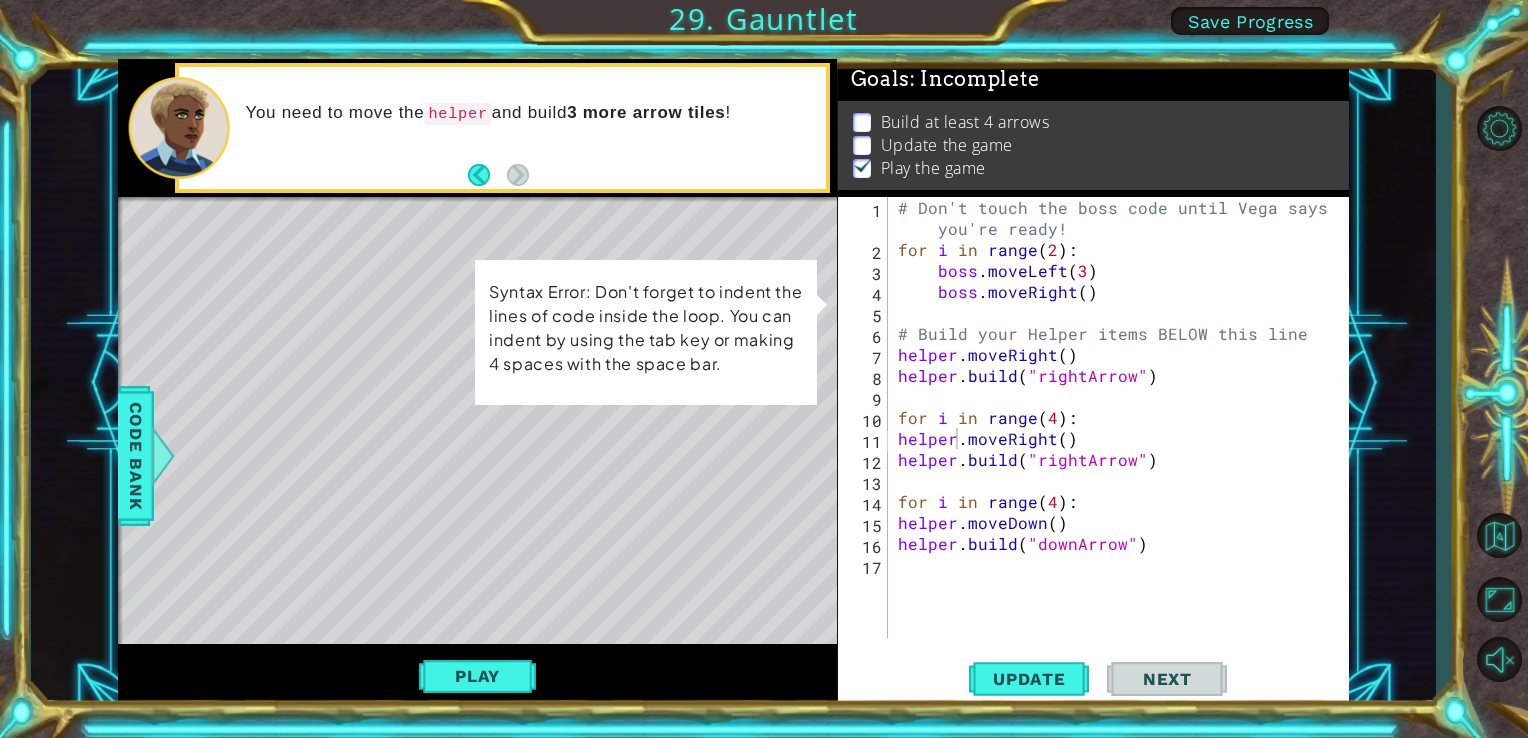 click on "helper.moveRight() 1 2 3 4 5 6 7 8 9 10 11 12 13 14 15 16 17 # Don't touch the boss code until Vega says       you're ready! for   i   in   range ( 2 ) :      boss . moveLeft ( 3 )      boss . moveRight ( ) # Build your Helper items BELOW this line helper . moveRight ( ) helper . build ( "rightArrow" ) for   i   in   range ( 4 ) : helper . moveRight ( ) helper . build ( "rightArrow" ) for   i   in   range ( 4 ) : helper . moveDown ( ) helper . build ( "downArrow" )     הההההההההההההההההההההההההההההההההההההההההההההההההההההההההההההההההההההההההההההההההההההההההההההההההההההההההההההההההההההההההההההההההההההההההההההההההההההההההההההההההההההההההההההההההההההההההההההההההההההההההההההההההההההההההההההההההההההההההההההההההההההההההההההההה" at bounding box center (1091, 417) 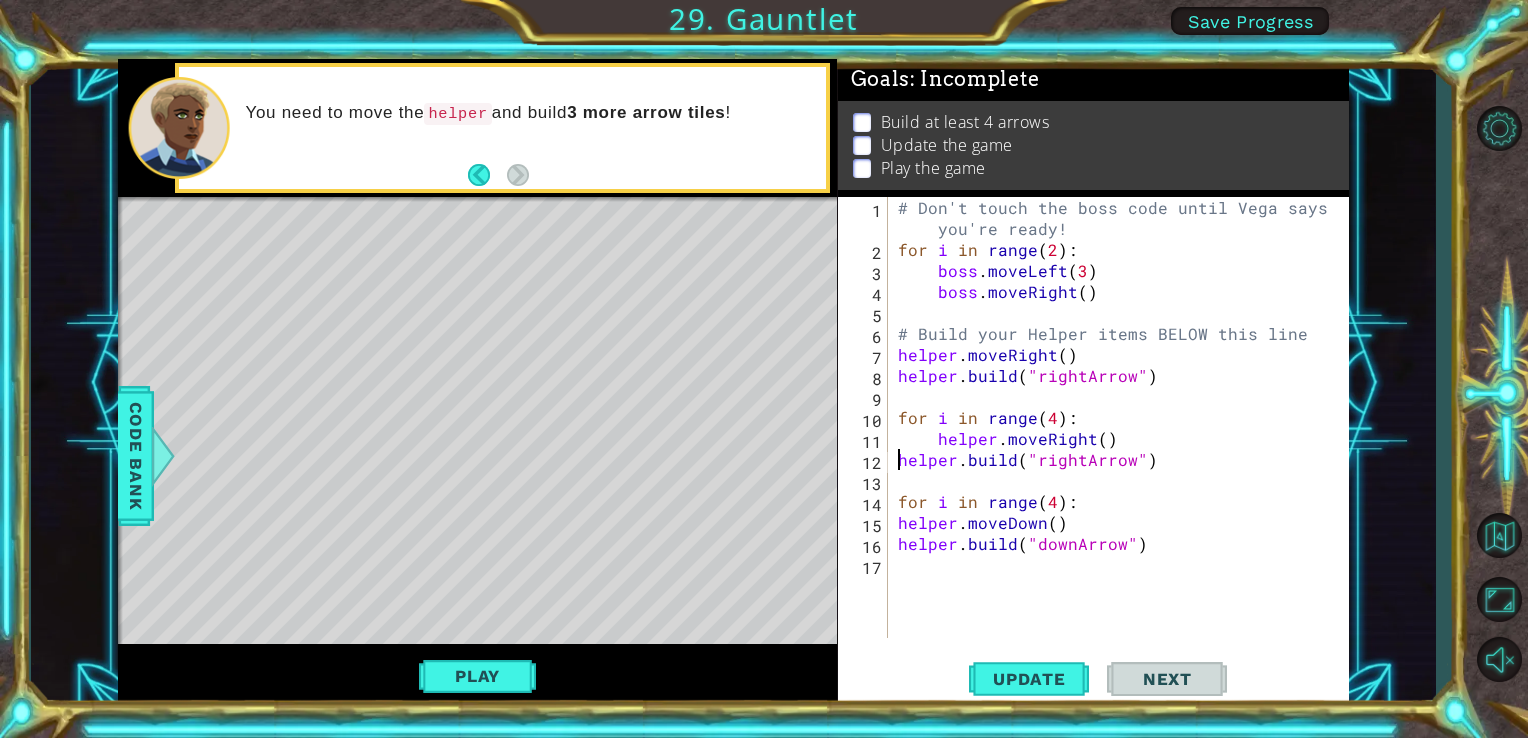 click on "# Don't touch the boss code until Vega says       you're ready! for   i   in   range ( 2 ) :      boss . moveLeft ( 3 )      boss . moveRight ( ) # Build your Helper items BELOW this line helper . moveRight ( ) helper . build ( "rightArrow" ) for   i   in   range ( 4 ) :      helper . moveRight ( )      helper . build ( "rightArrow" ) for   i   in   range ( 4 ) :      helper . moveDown ( ) helper . build ( "downArrow" )" at bounding box center [1124, 449] 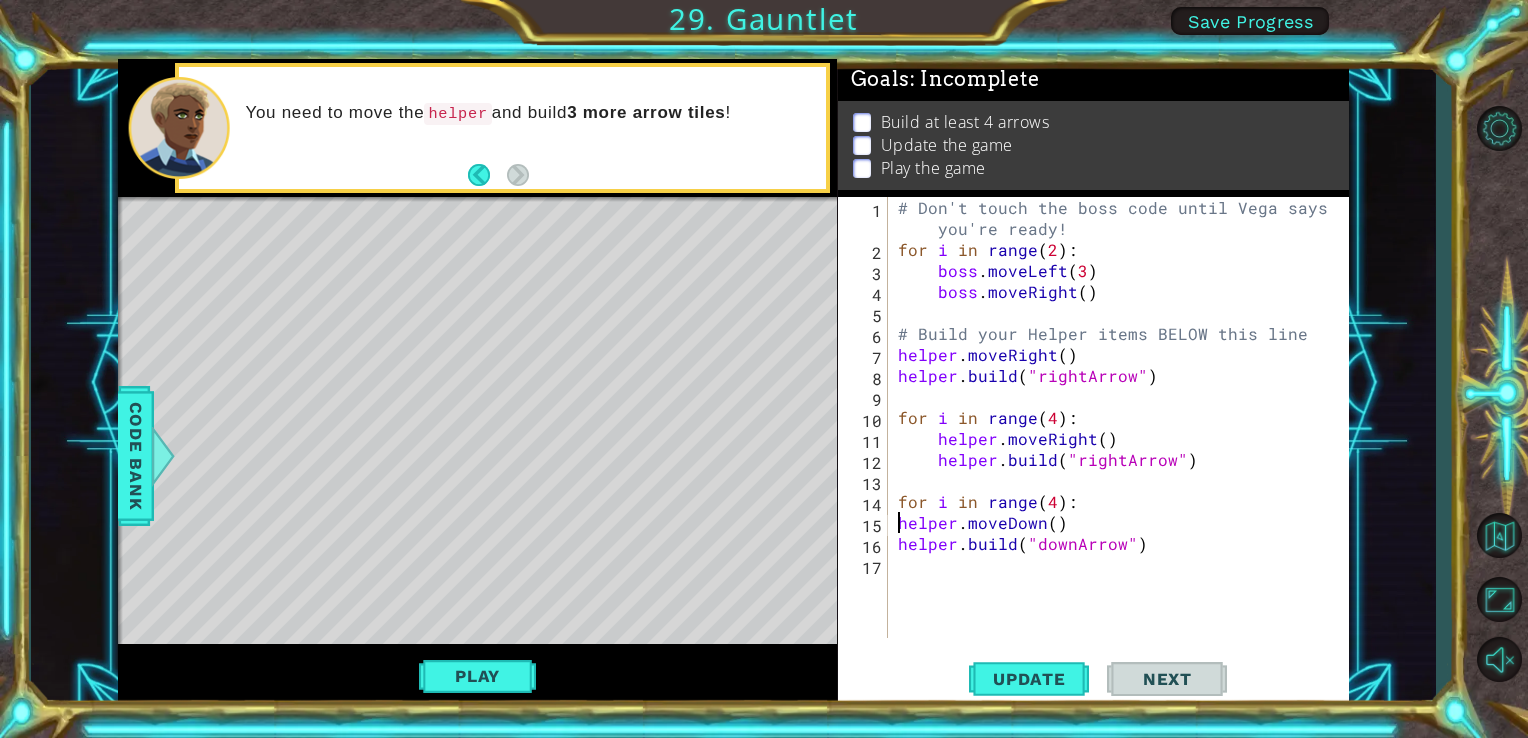 click on "# Don't touch the boss code until Vega says       you're ready! for   i   in   range ( 2 ) :      boss . moveLeft ( 3 )      boss . moveRight ( ) # Build your Helper items BELOW this line helper . moveRight ( ) helper . build ( "rightArrow" ) for   i   in   range ( 4 ) :      helper . moveRight ( )      helper . build ( "rightArrow" ) for   i   in   range ( 4 ) : helper . moveDown ( ) helper . build ( "downArrow" )" at bounding box center [1124, 449] 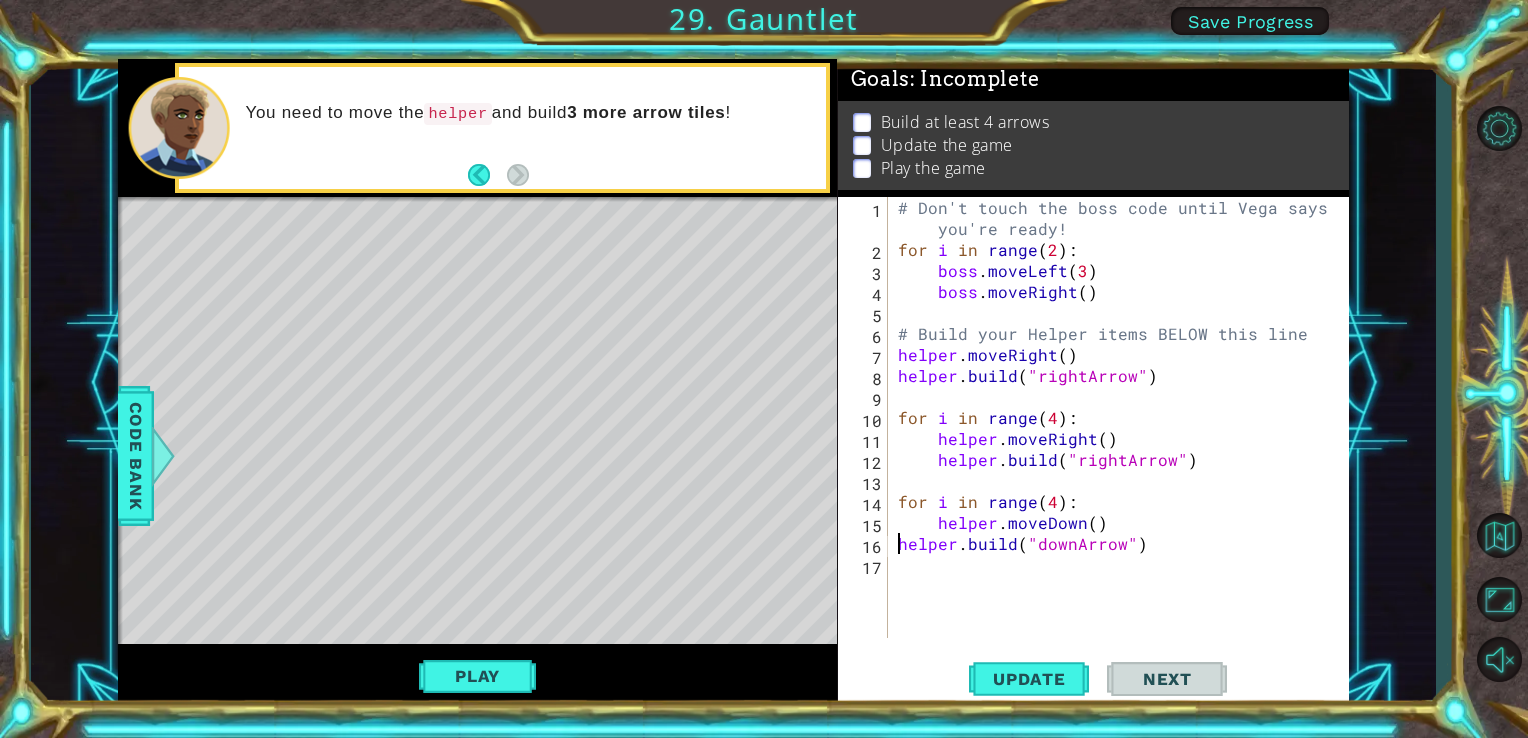 click on "# Don't touch the boss code until Vega says       you're ready! for   i   in   range ( 2 ) :      boss . moveLeft ( 3 )      boss . moveRight ( ) # Build your Helper items BELOW this line helper . moveRight ( ) helper . build ( "rightArrow" ) for   i   in   range ( 4 ) :      helper . moveRight ( )      helper . build ( "rightArrow" ) for   i   in   range ( 4 ) :      helper . moveDown ( ) helper . build ( "downArrow" )" at bounding box center (1124, 449) 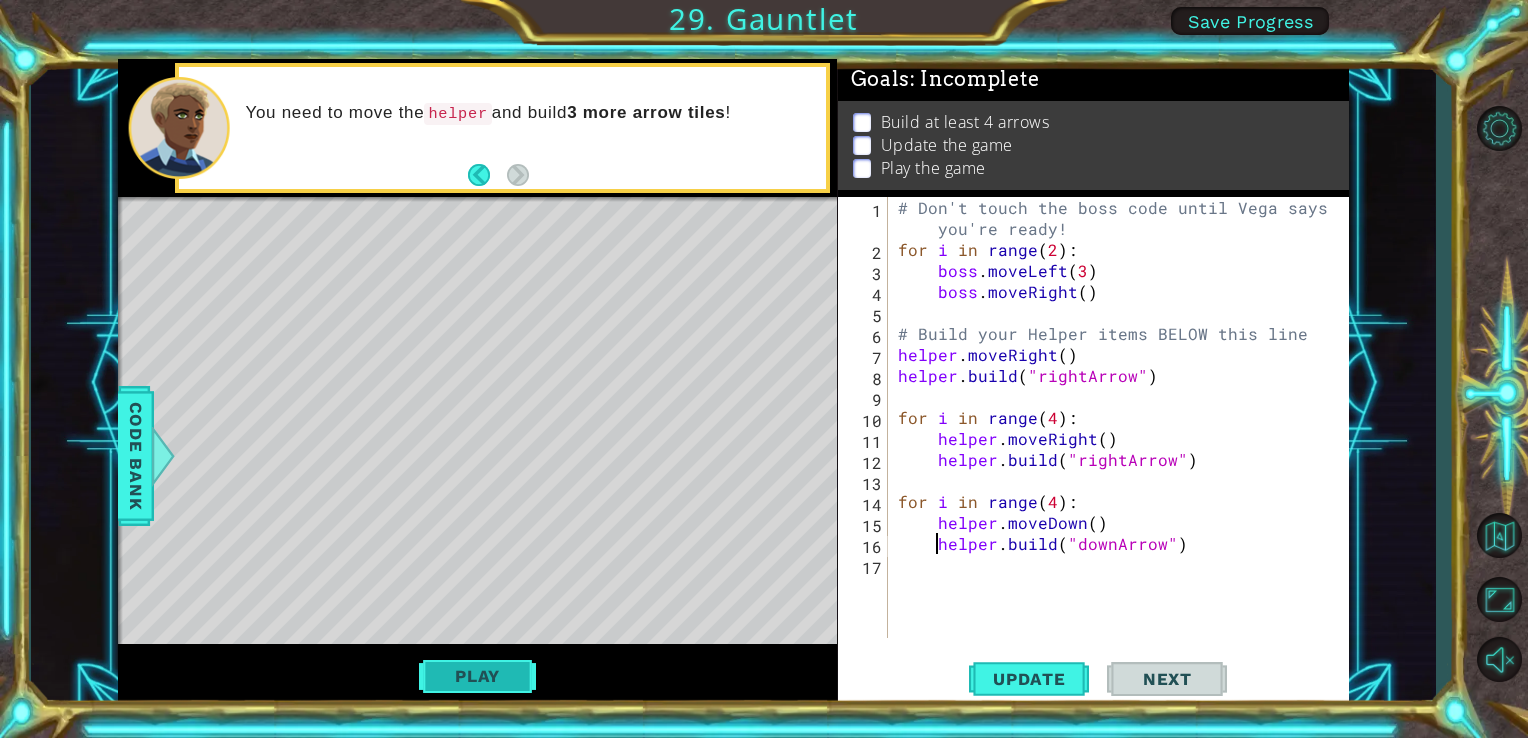 click on "Play" at bounding box center [477, 676] 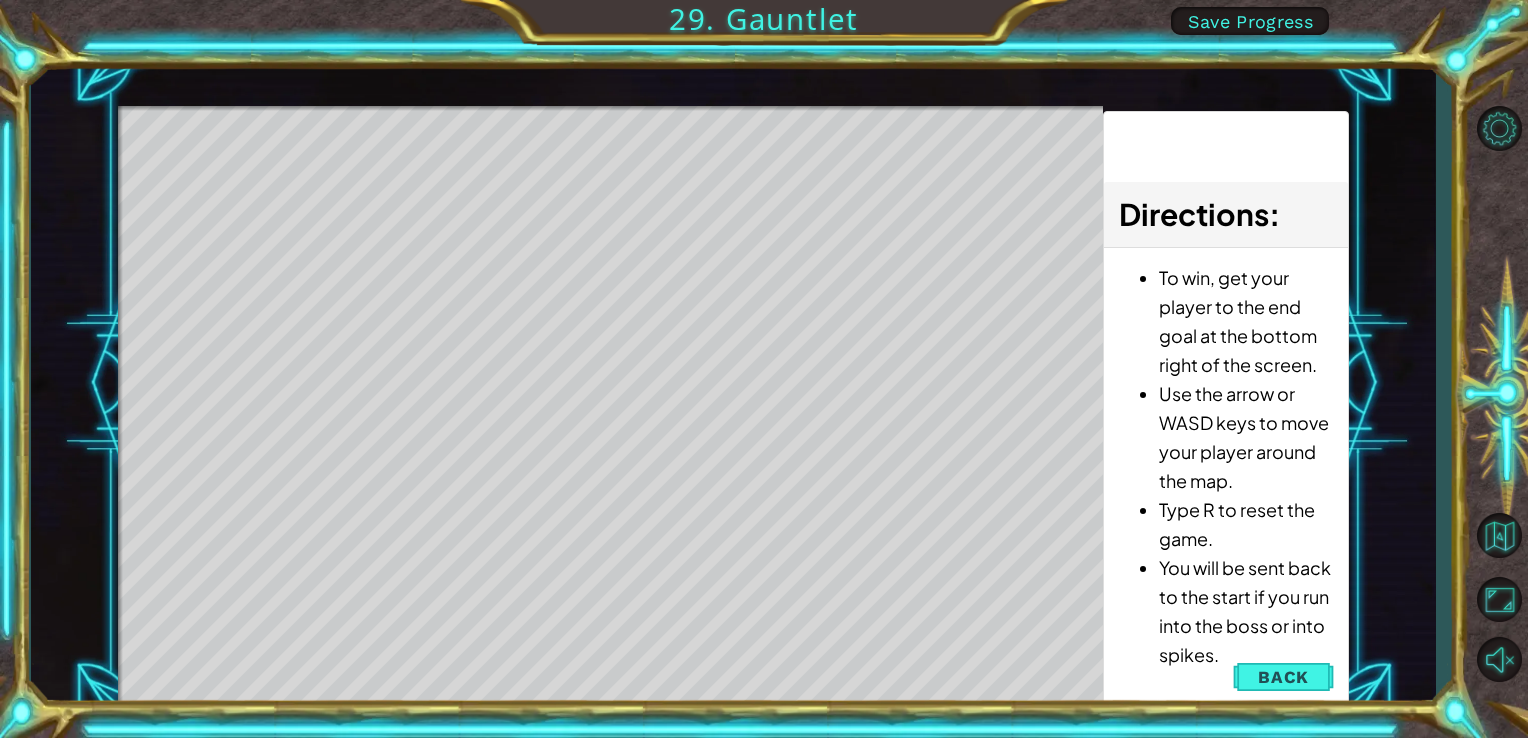 click at bounding box center (580, 400) 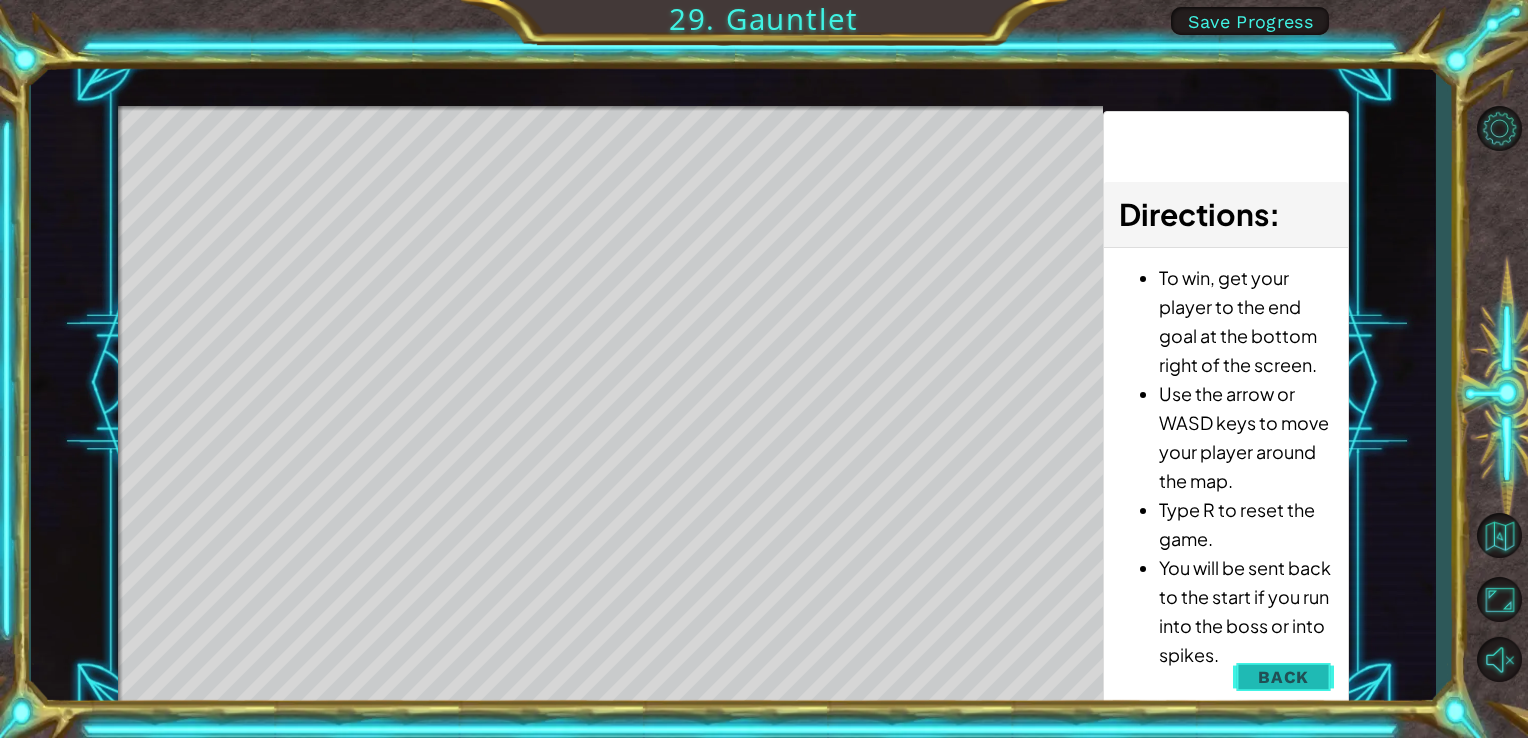 click on "Back" at bounding box center (1283, 677) 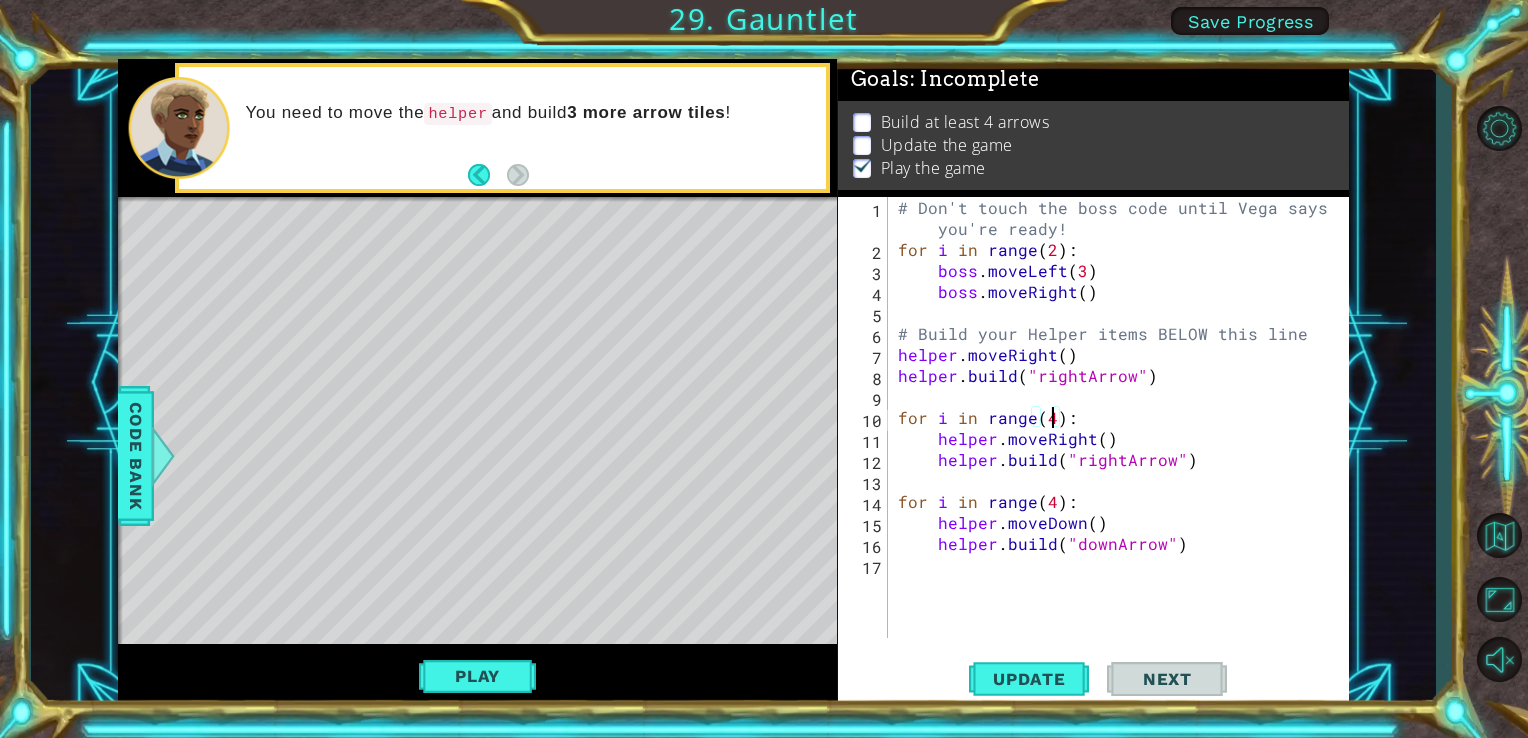 click on "# Don't touch the boss code until Vega says       you're ready! for   i   in   range ( 2 ) :      boss . moveLeft ( 3 )      boss . moveRight ( ) # Build your Helper items BELOW this line helper . moveRight ( ) helper . build ( "rightArrow" ) for   i   in   range ( 4 ) :      helper . moveRight ( )      helper . build ( "rightArrow" ) for   i   in   range ( 4 ) :      helper . moveDown ( )      helper . build ( "downArrow" )" at bounding box center [1124, 449] 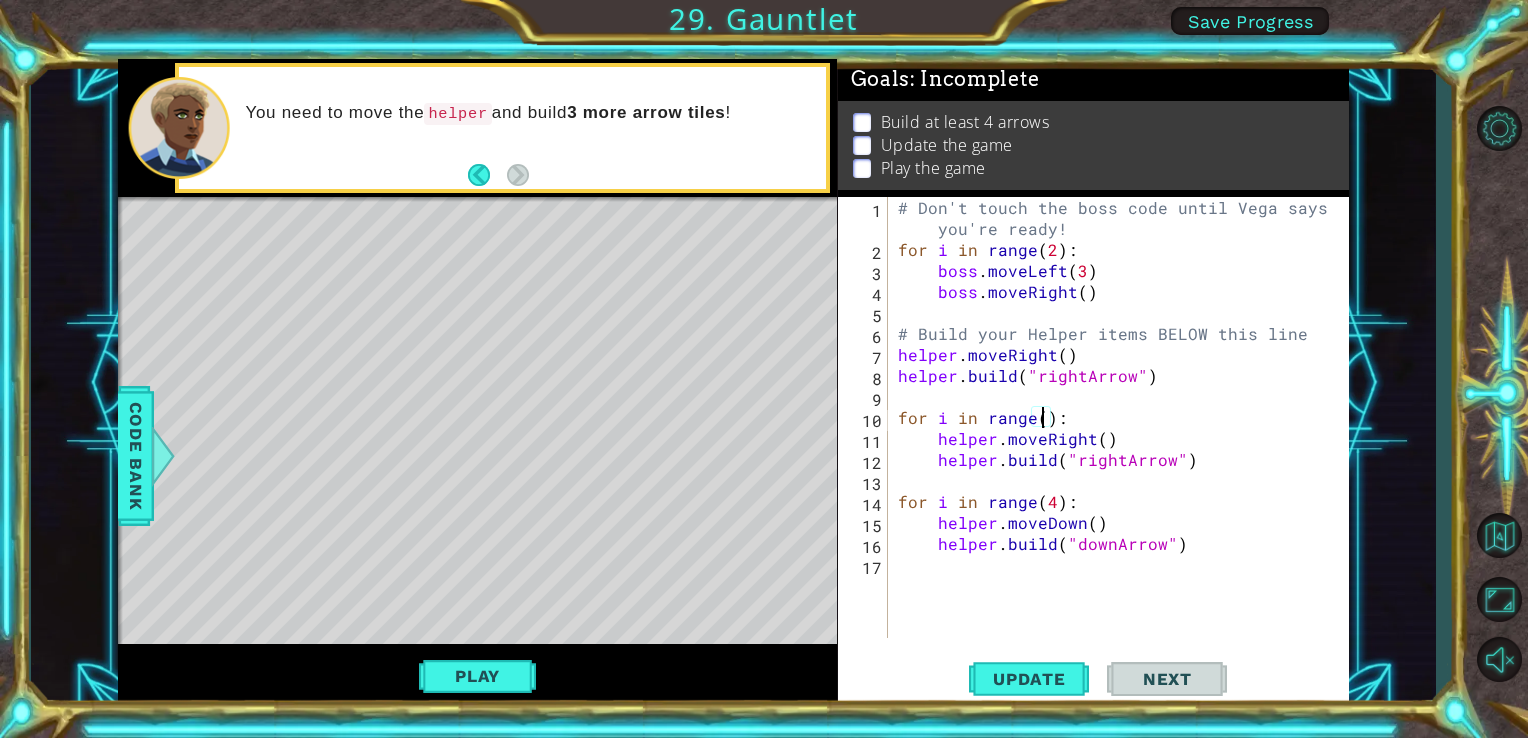 scroll, scrollTop: 0, scrollLeft: 8, axis: horizontal 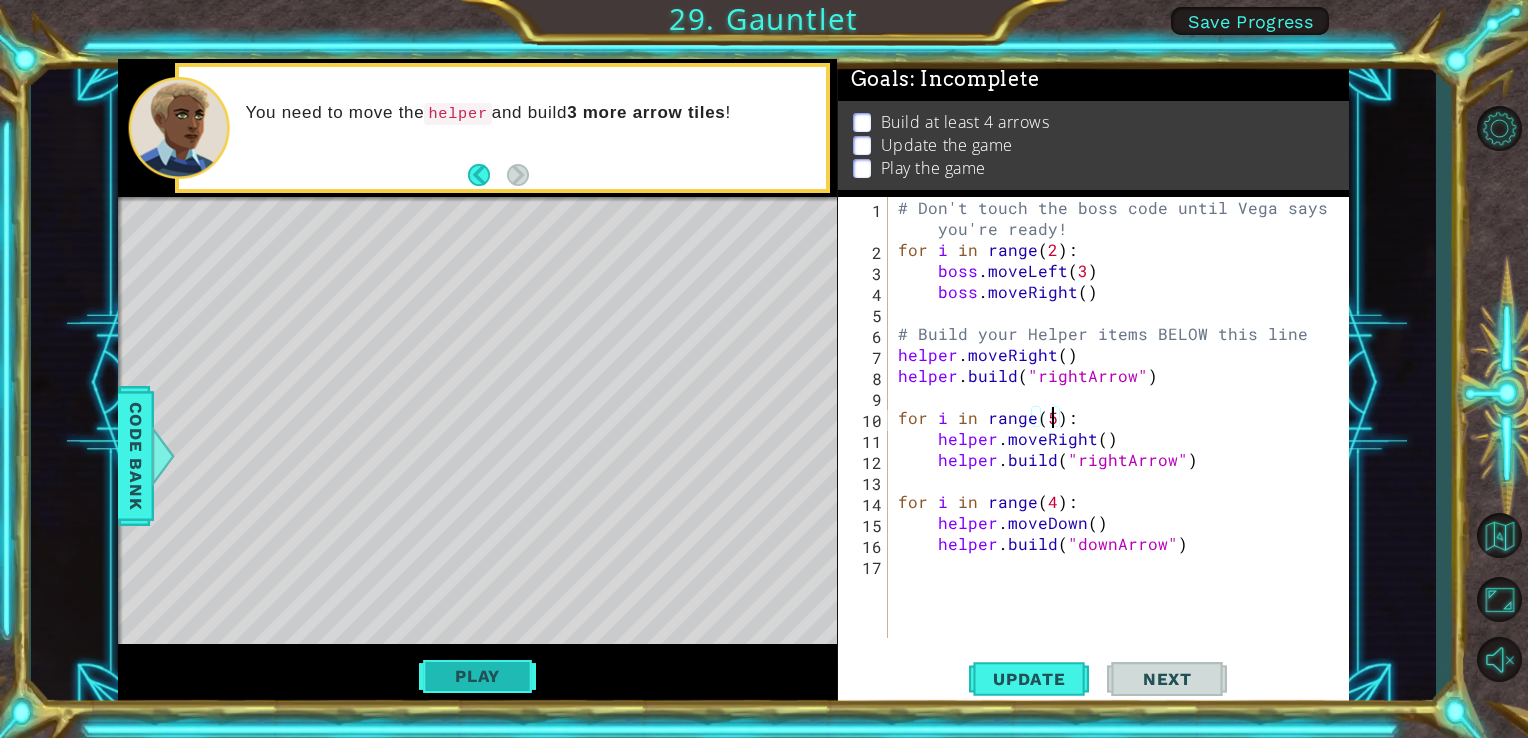 type on "for i in range(5):" 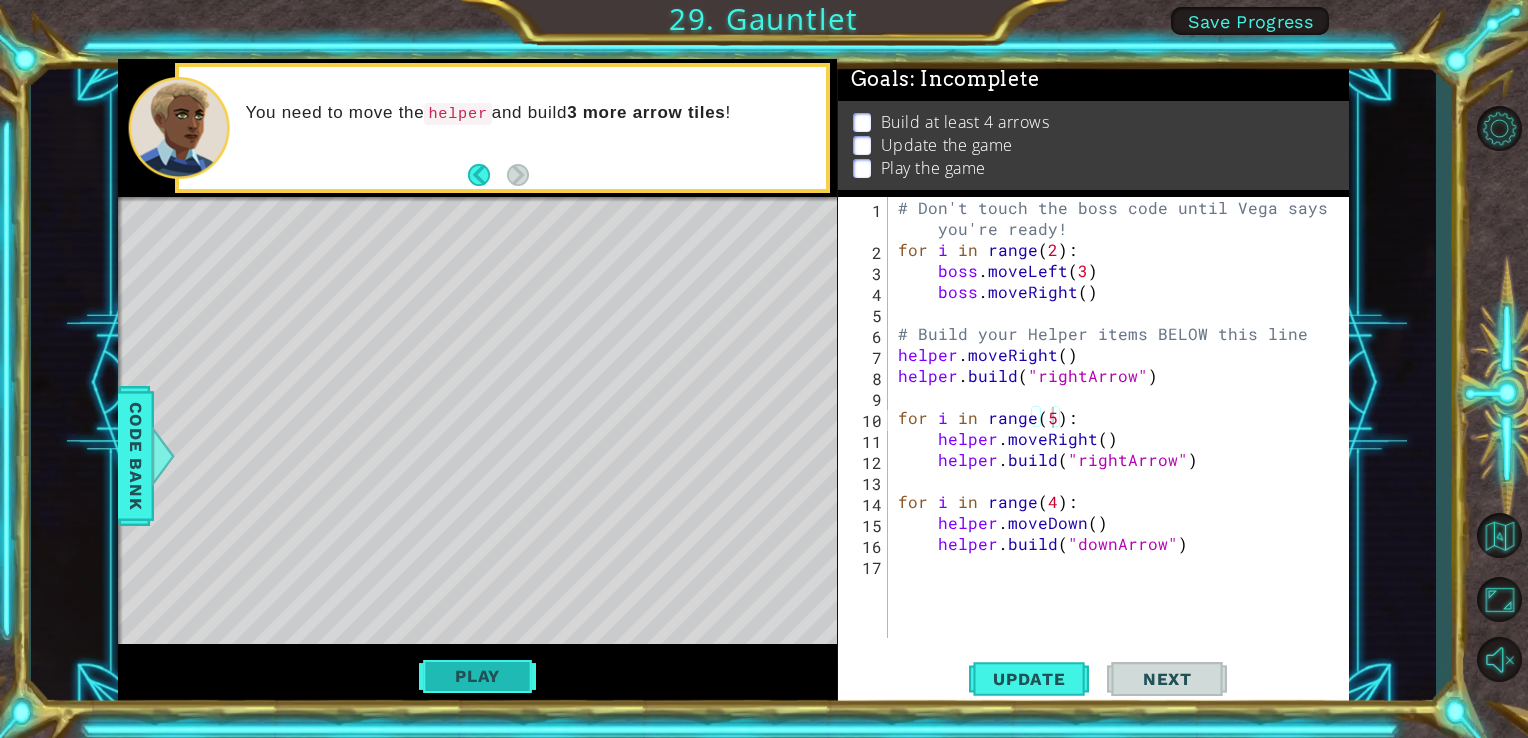 click on "Play" at bounding box center [477, 676] 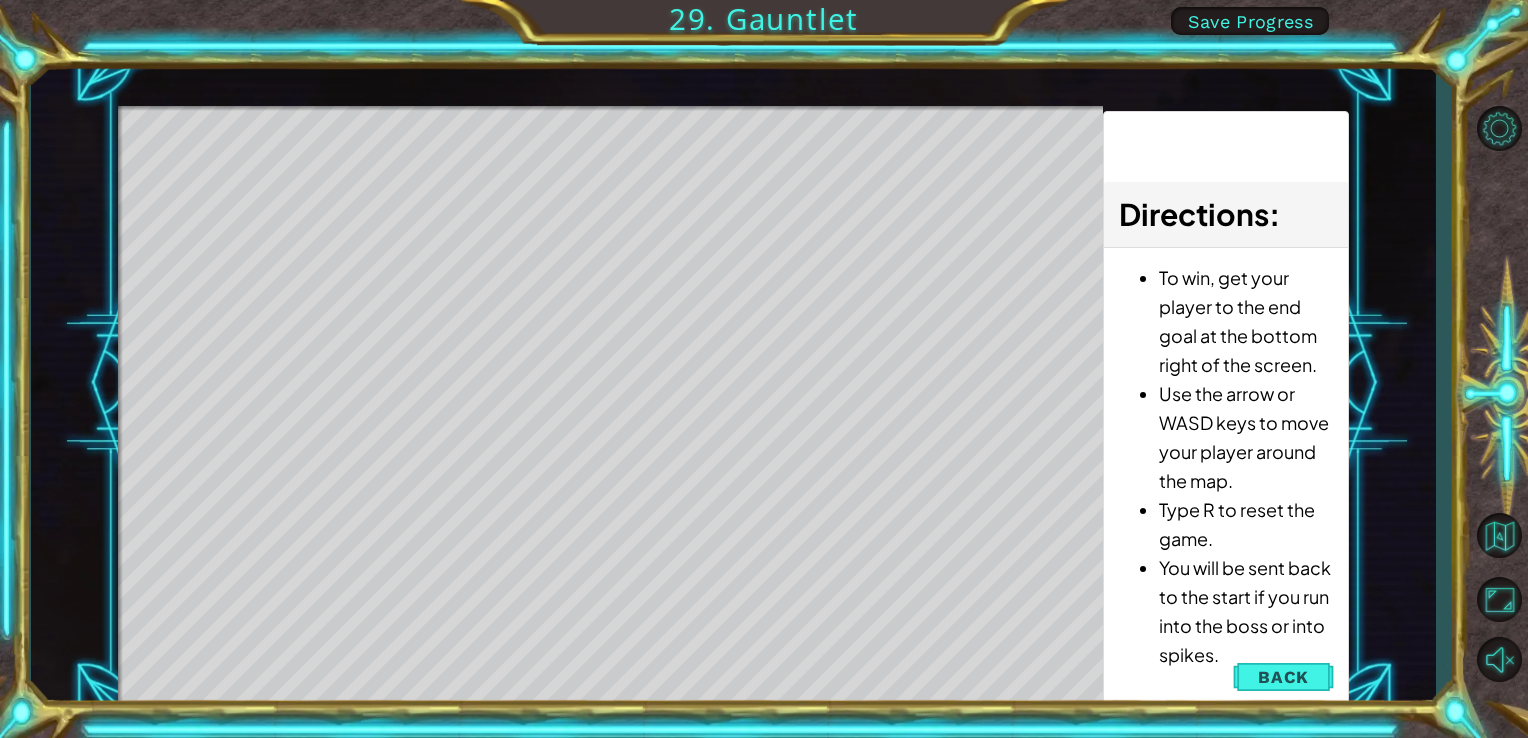 click at bounding box center [580, 400] 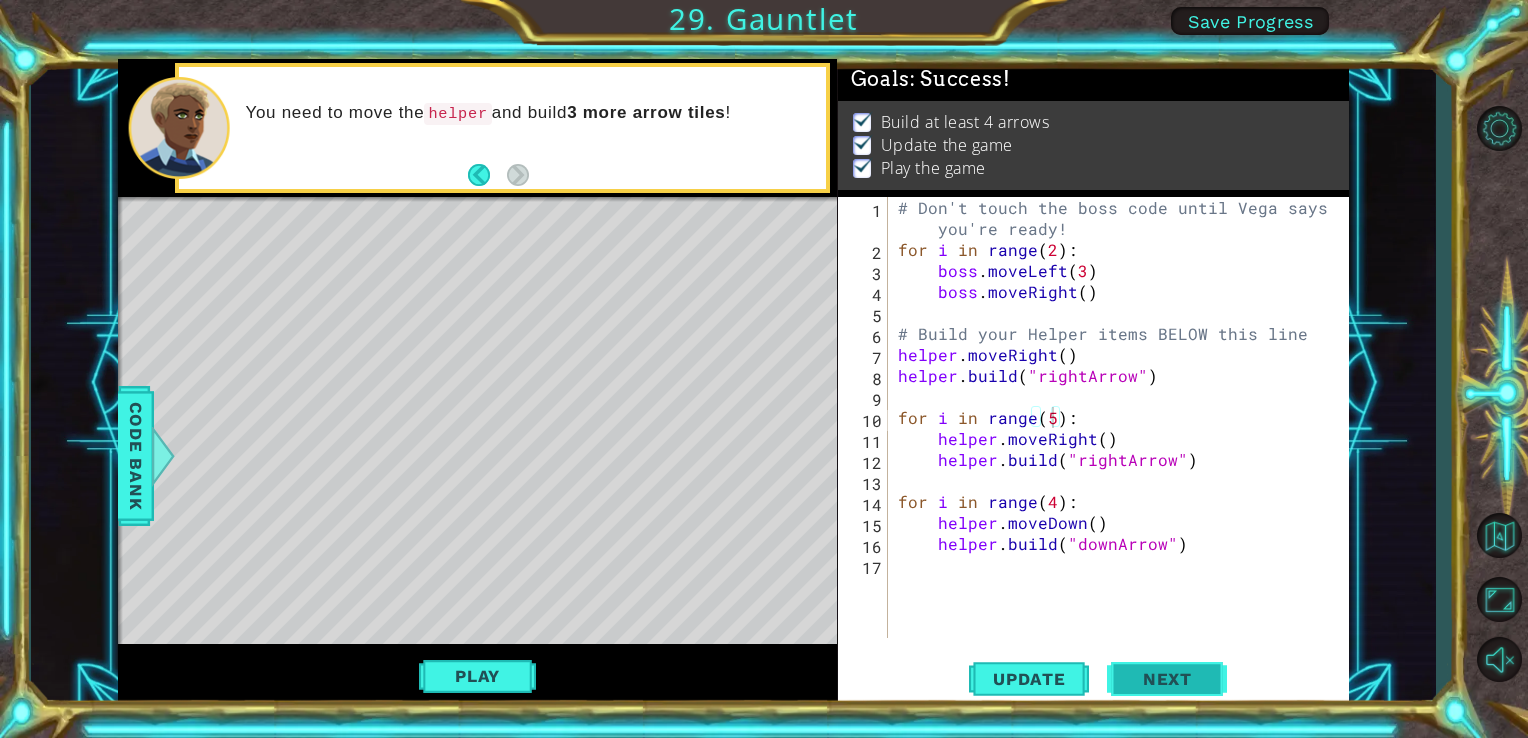 click on "Next" at bounding box center (1167, 680) 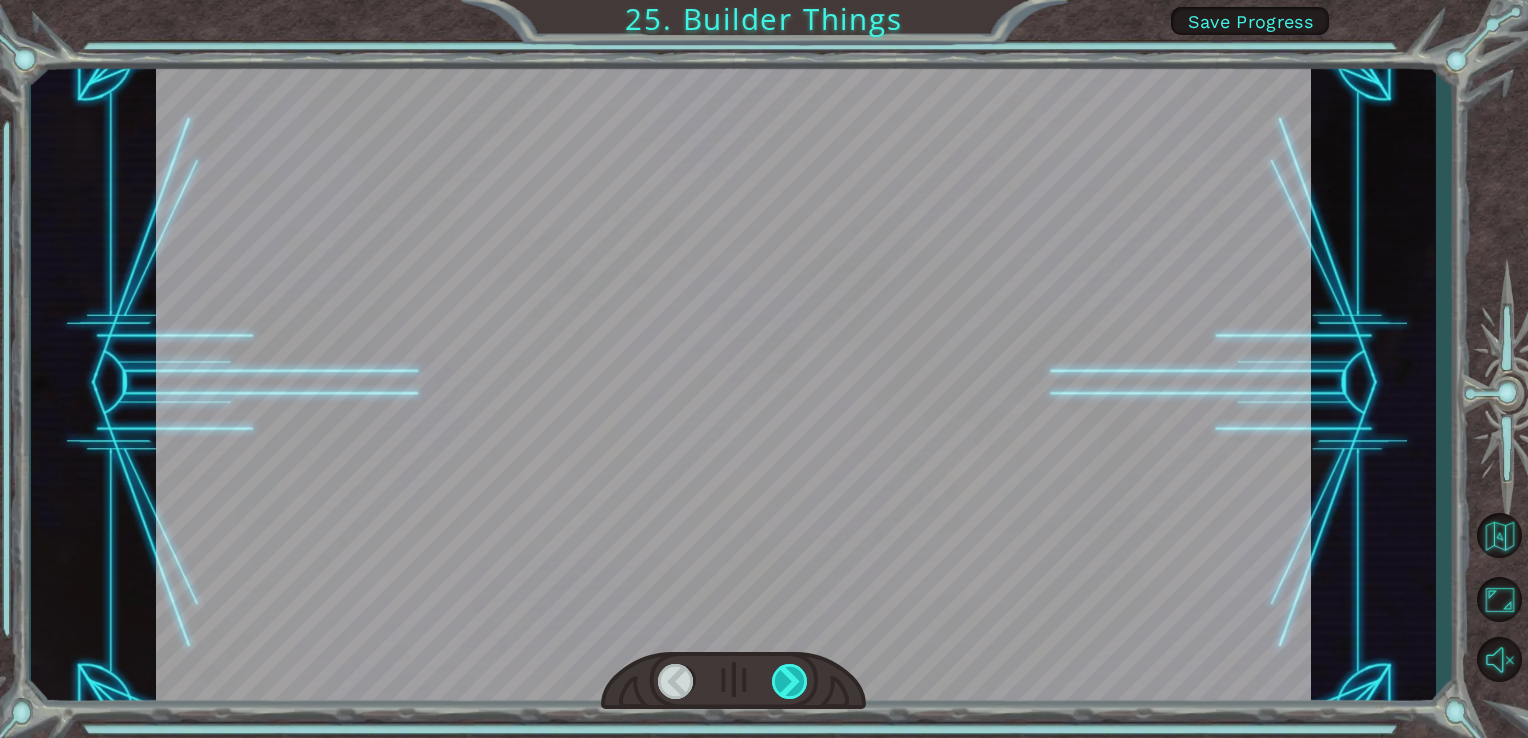 click at bounding box center [790, 681] 